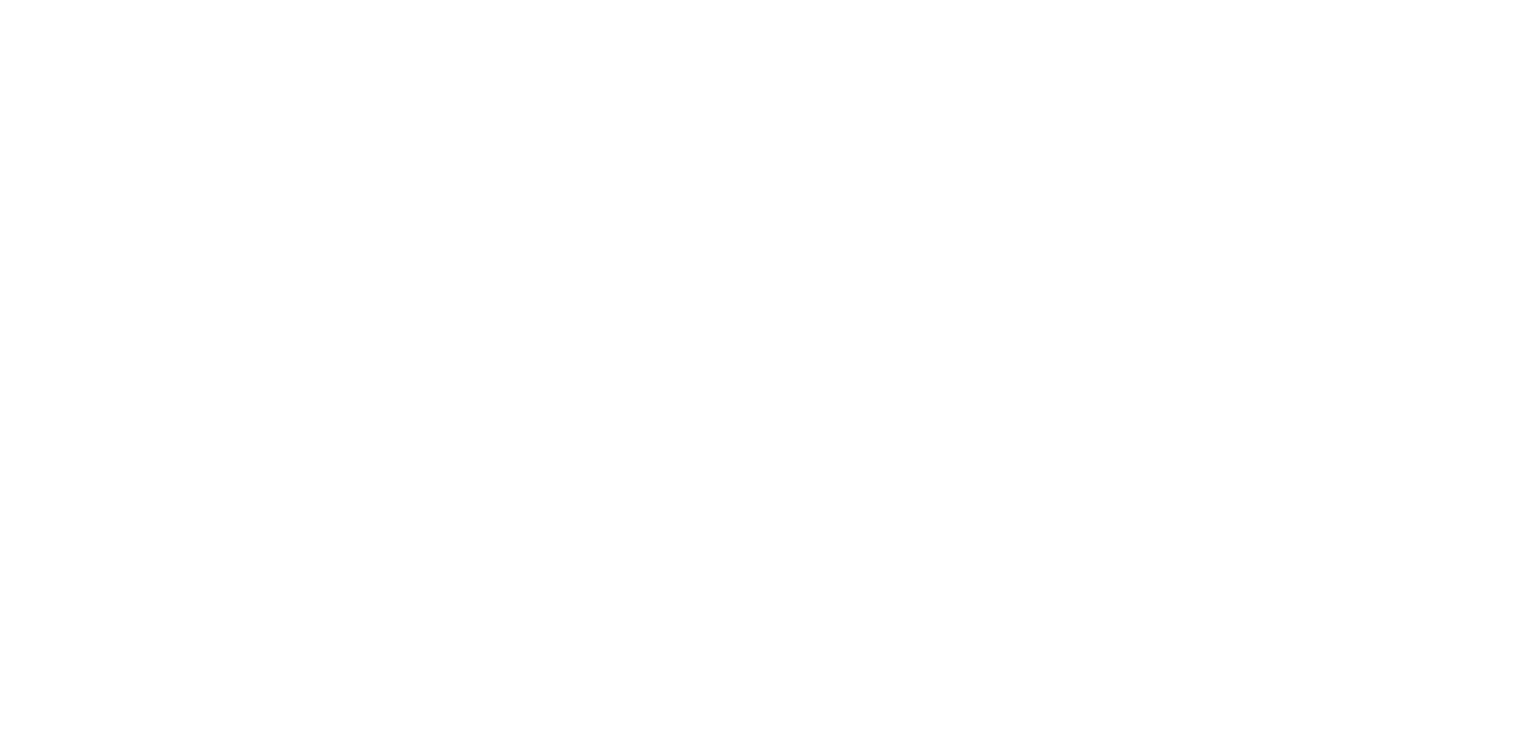 scroll, scrollTop: 0, scrollLeft: 0, axis: both 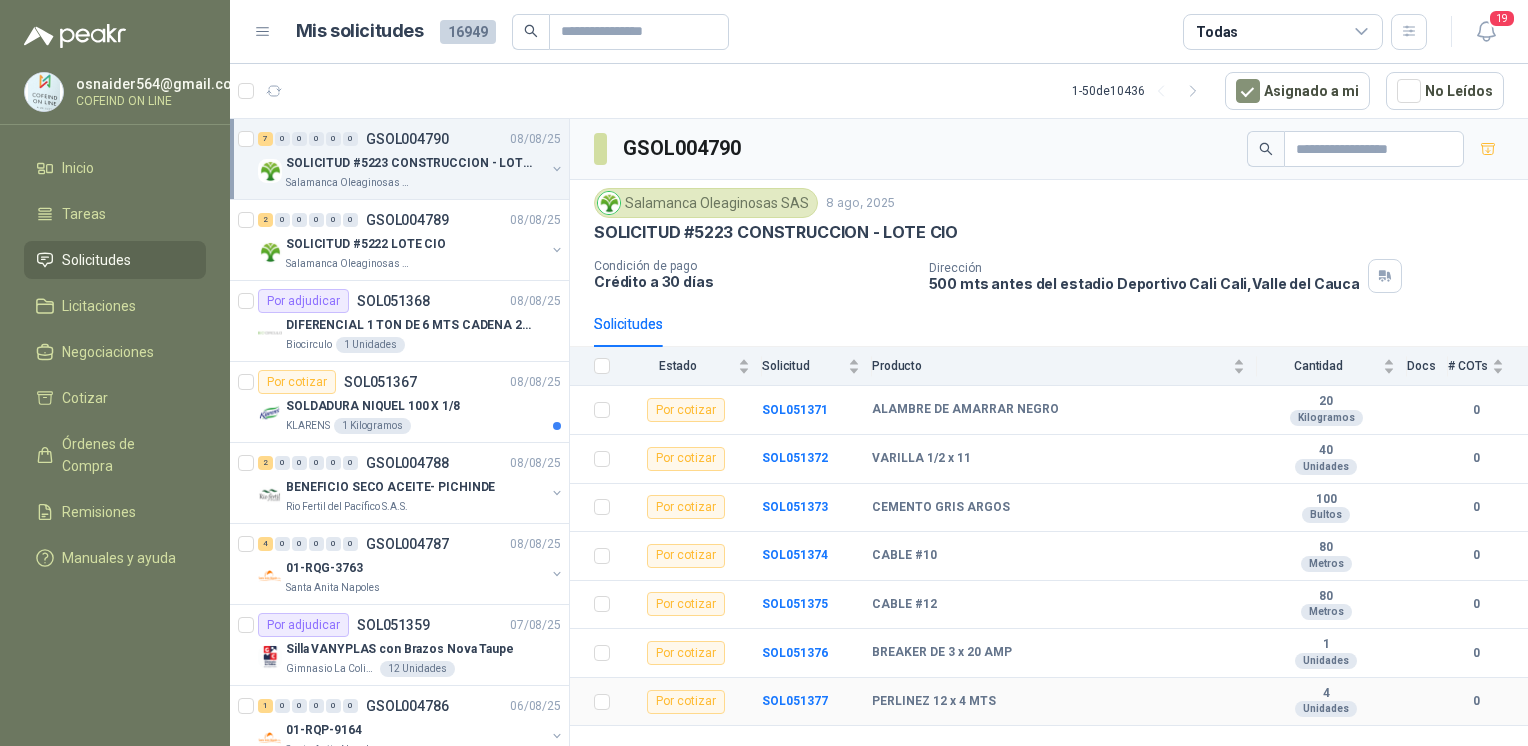 click on "SOL051377" at bounding box center (795, 701) 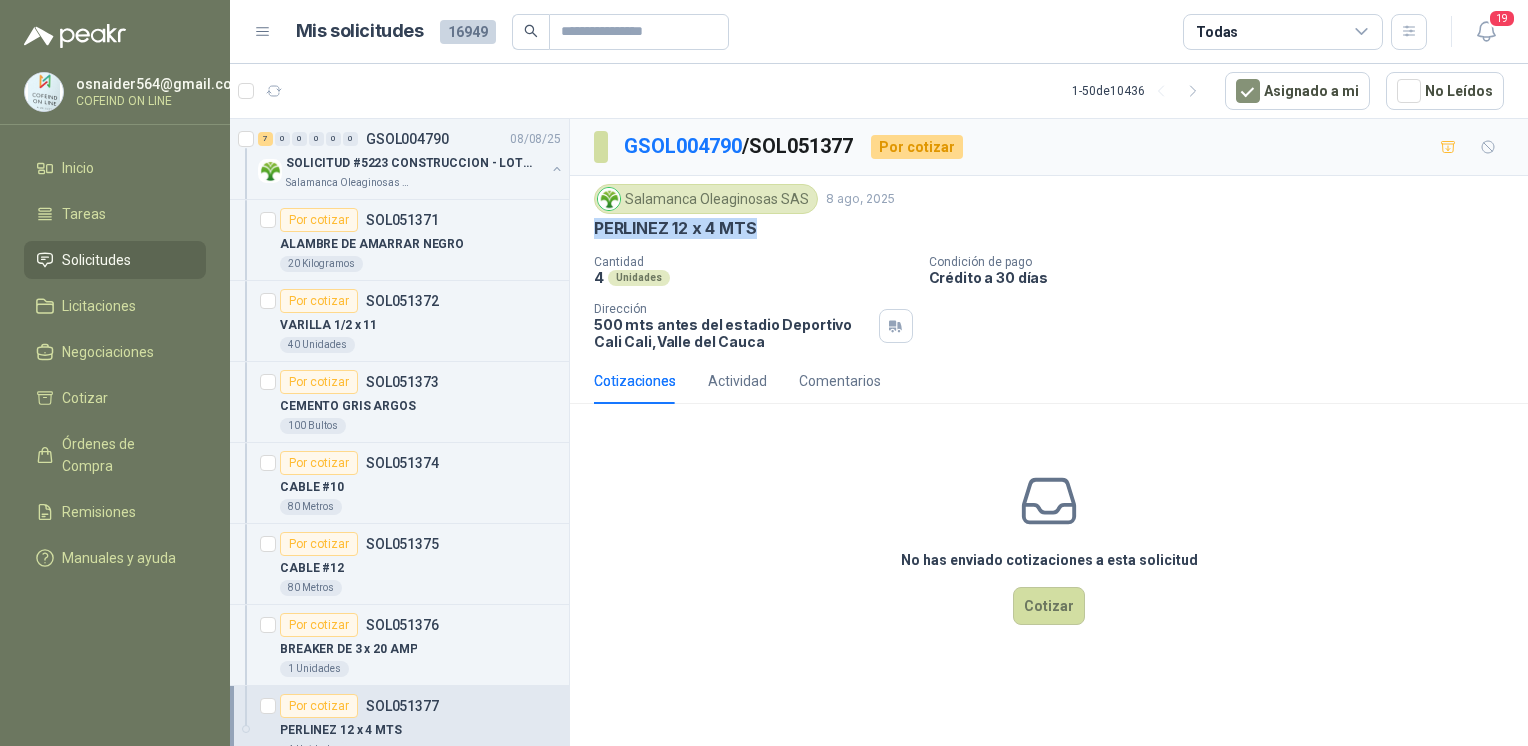 drag, startPoint x: 772, startPoint y: 223, endPoint x: 594, endPoint y: 236, distance: 178.47409 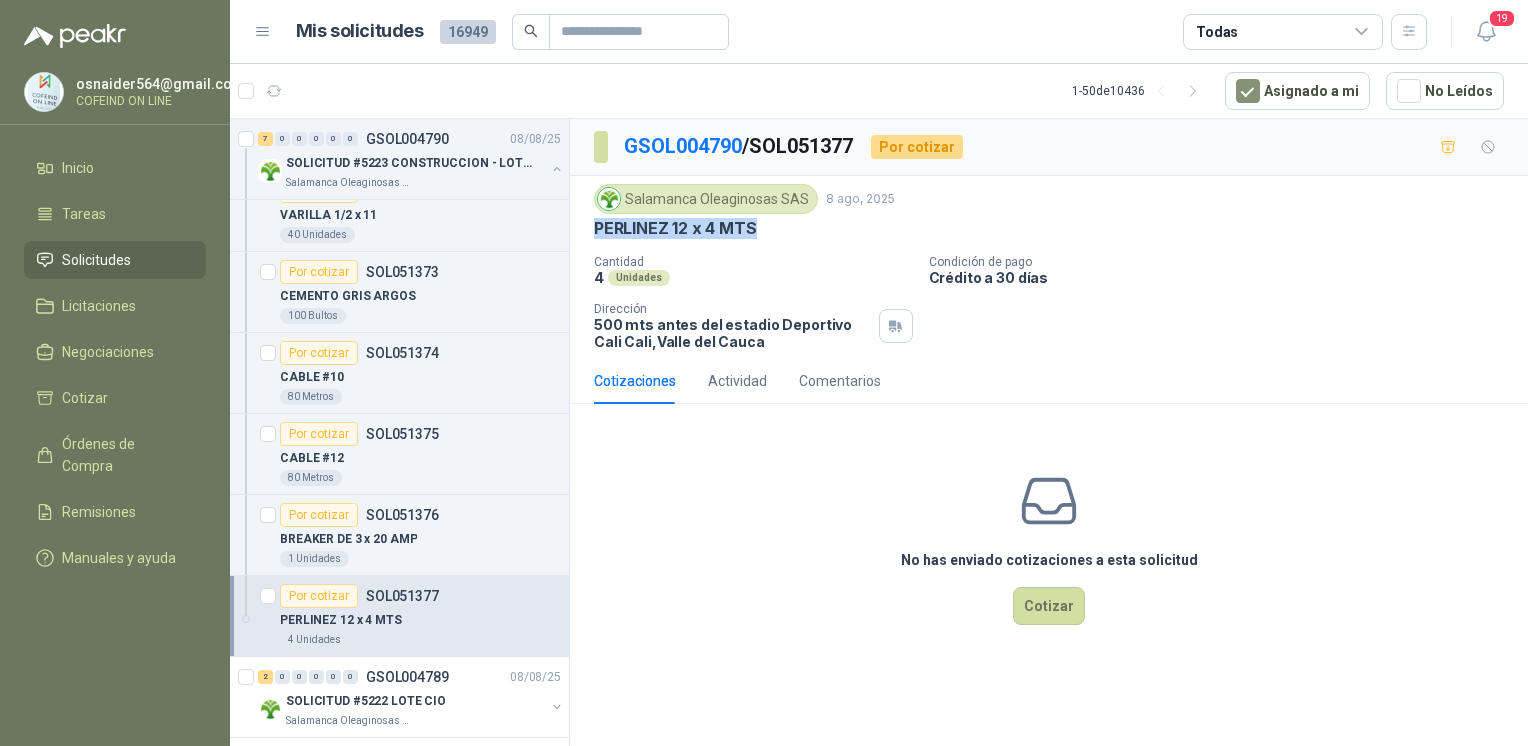 scroll, scrollTop: 121, scrollLeft: 0, axis: vertical 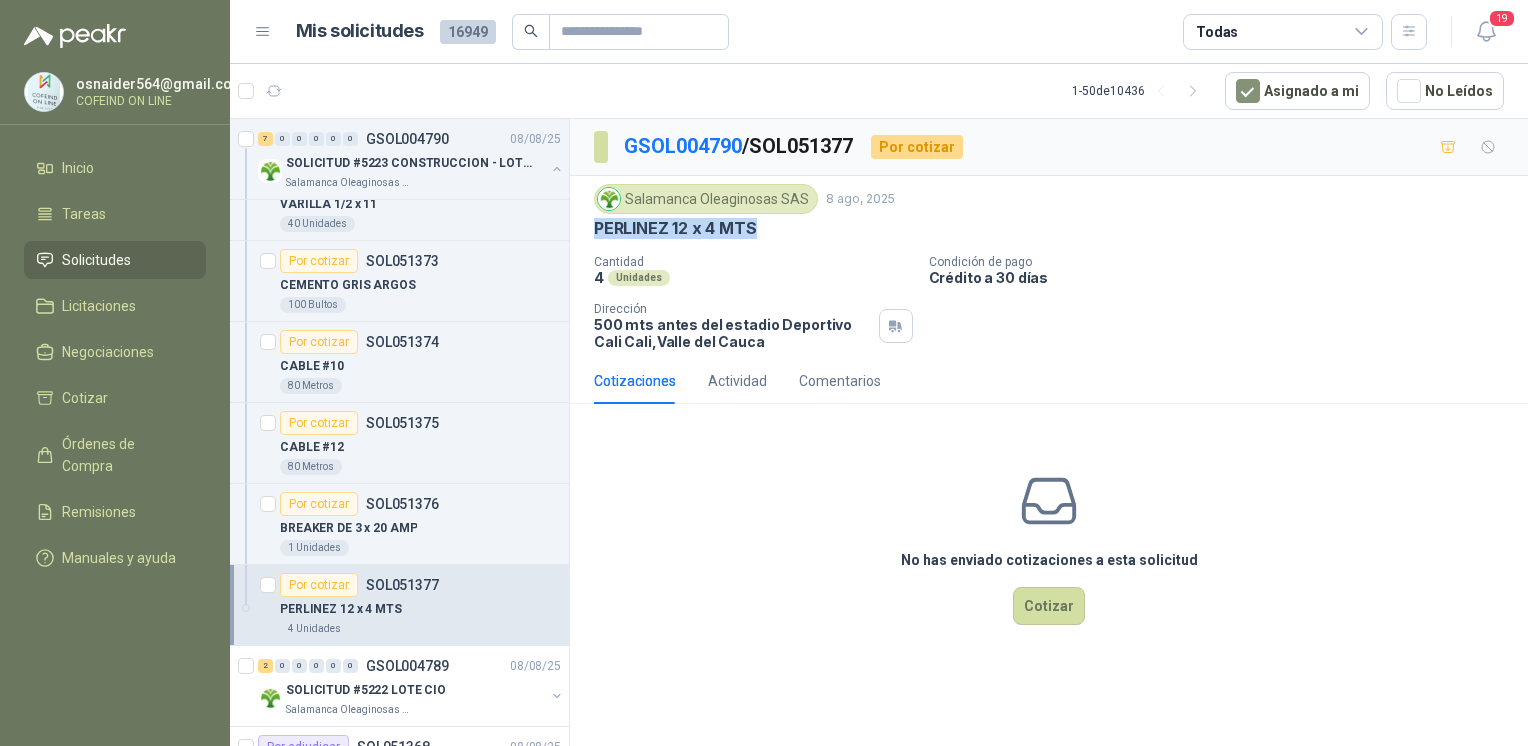 click on "BREAKER DE 3 x 20 AMP" at bounding box center [348, 528] 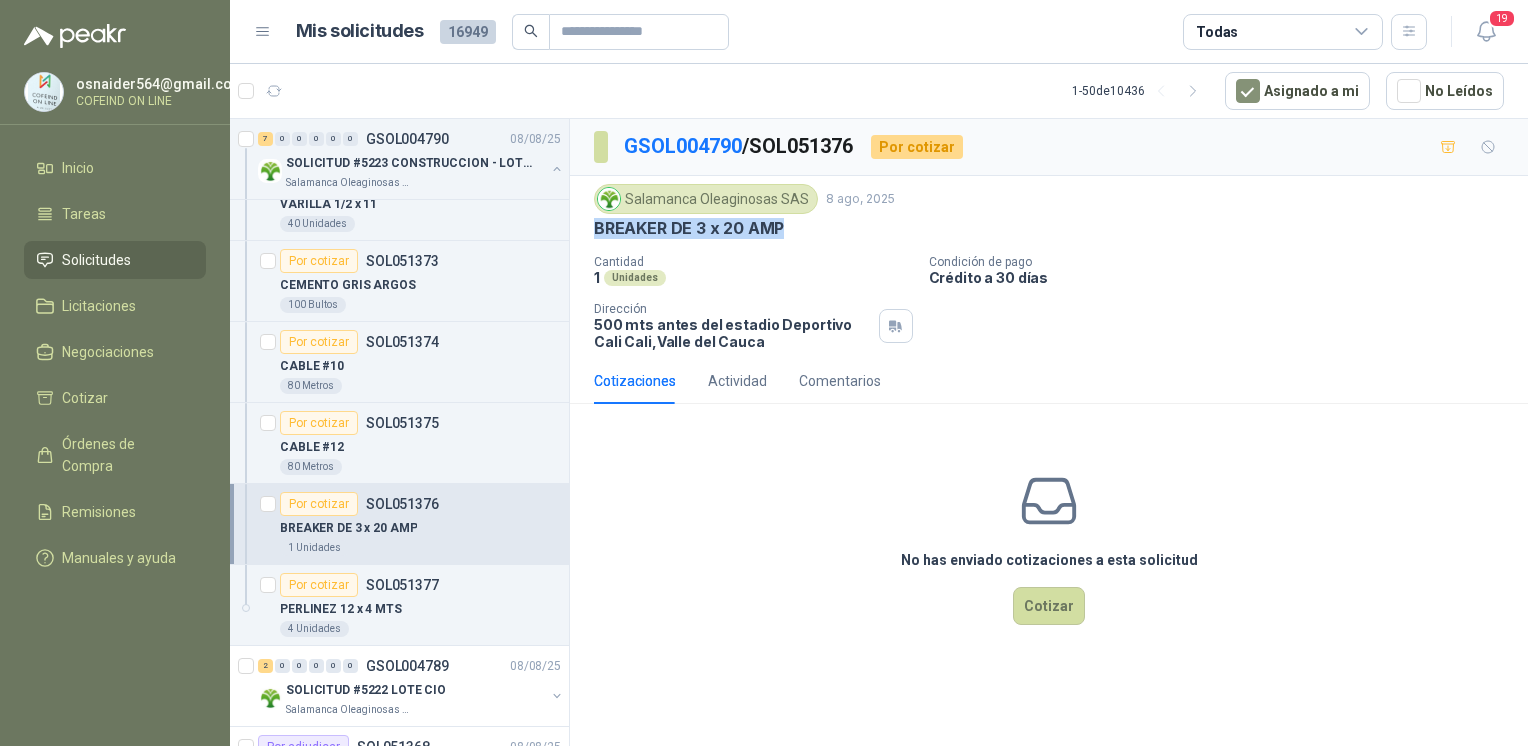 drag, startPoint x: 795, startPoint y: 231, endPoint x: 588, endPoint y: 243, distance: 207.34753 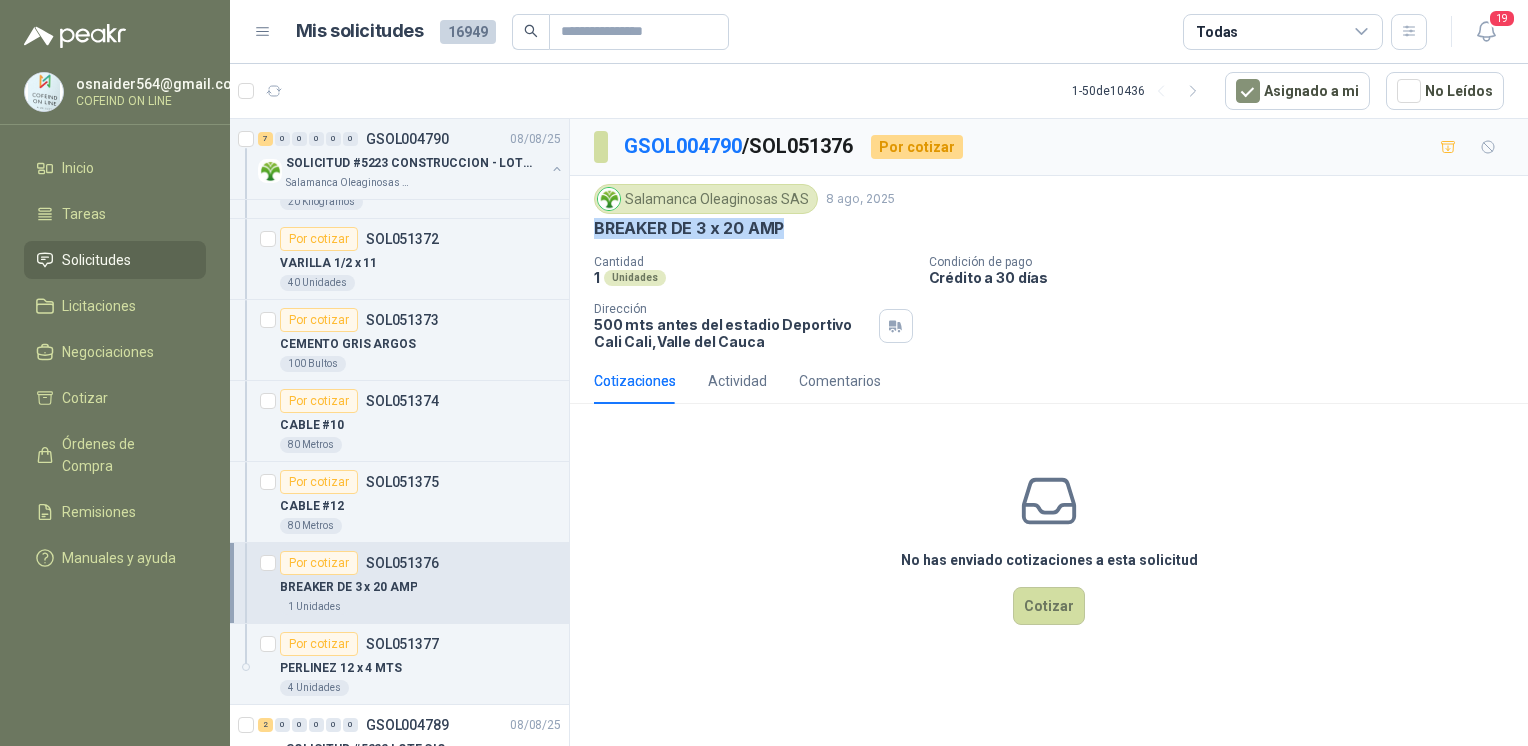 scroll, scrollTop: 0, scrollLeft: 0, axis: both 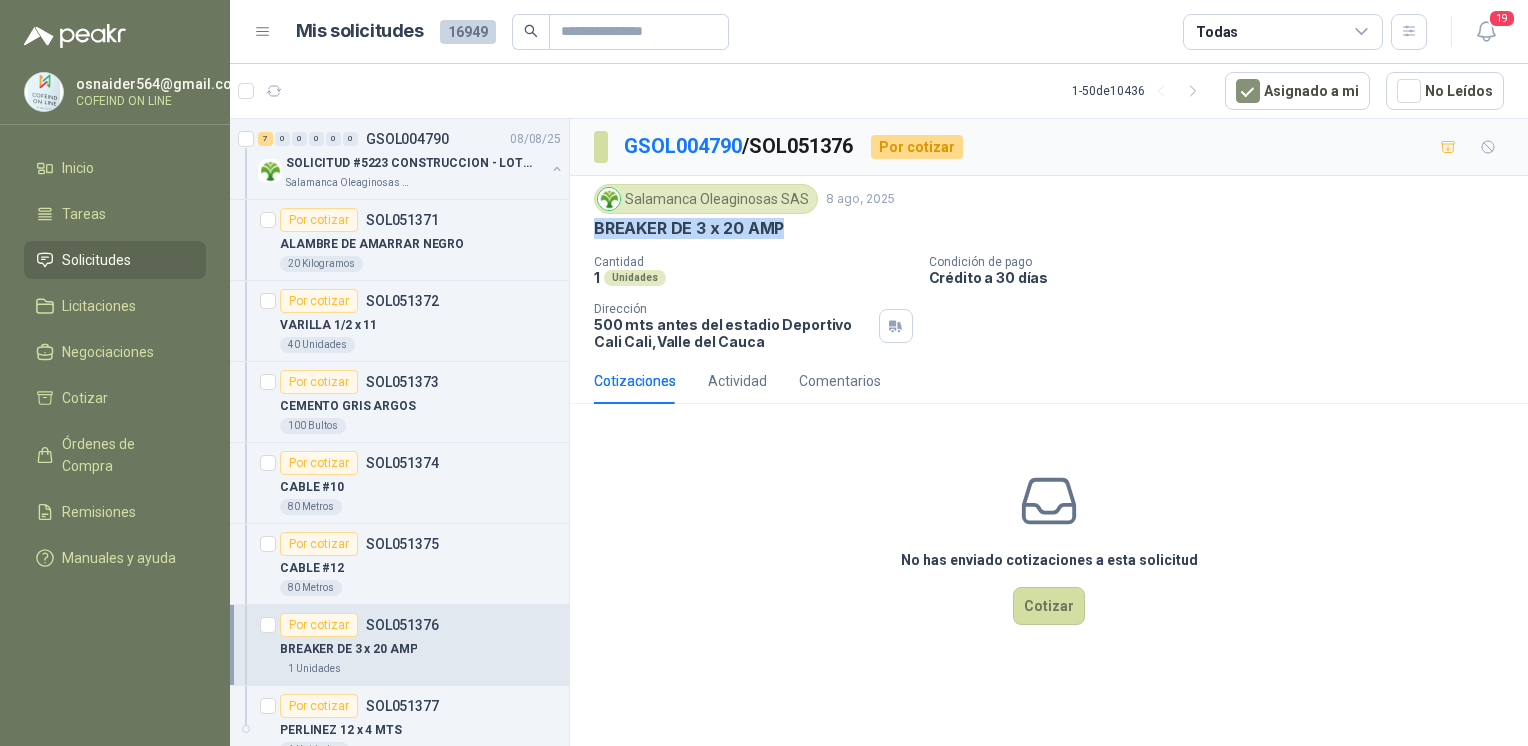 click on "ALAMBRE DE AMARRAR NEGRO" at bounding box center (372, 244) 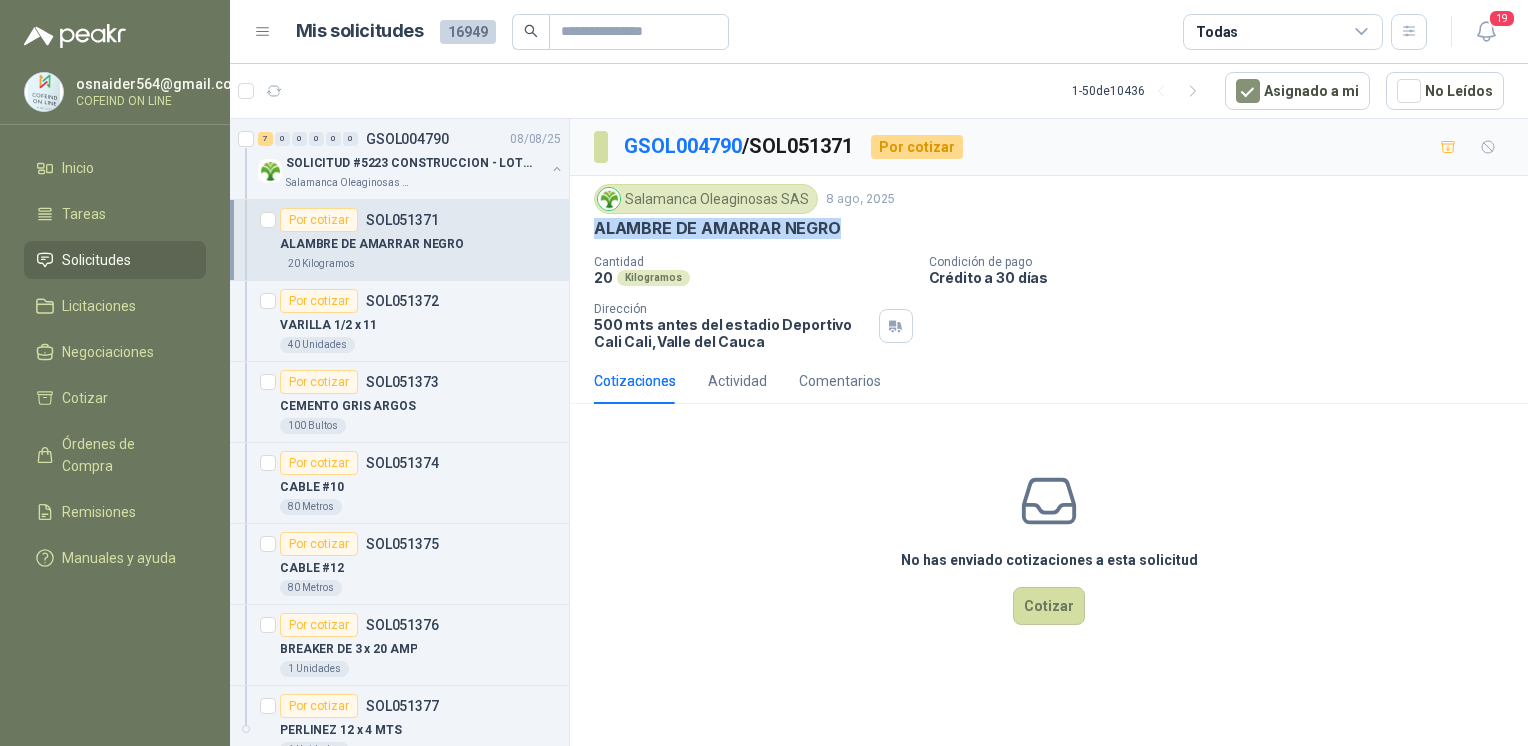 drag, startPoint x: 847, startPoint y: 239, endPoint x: 583, endPoint y: 226, distance: 264.3199 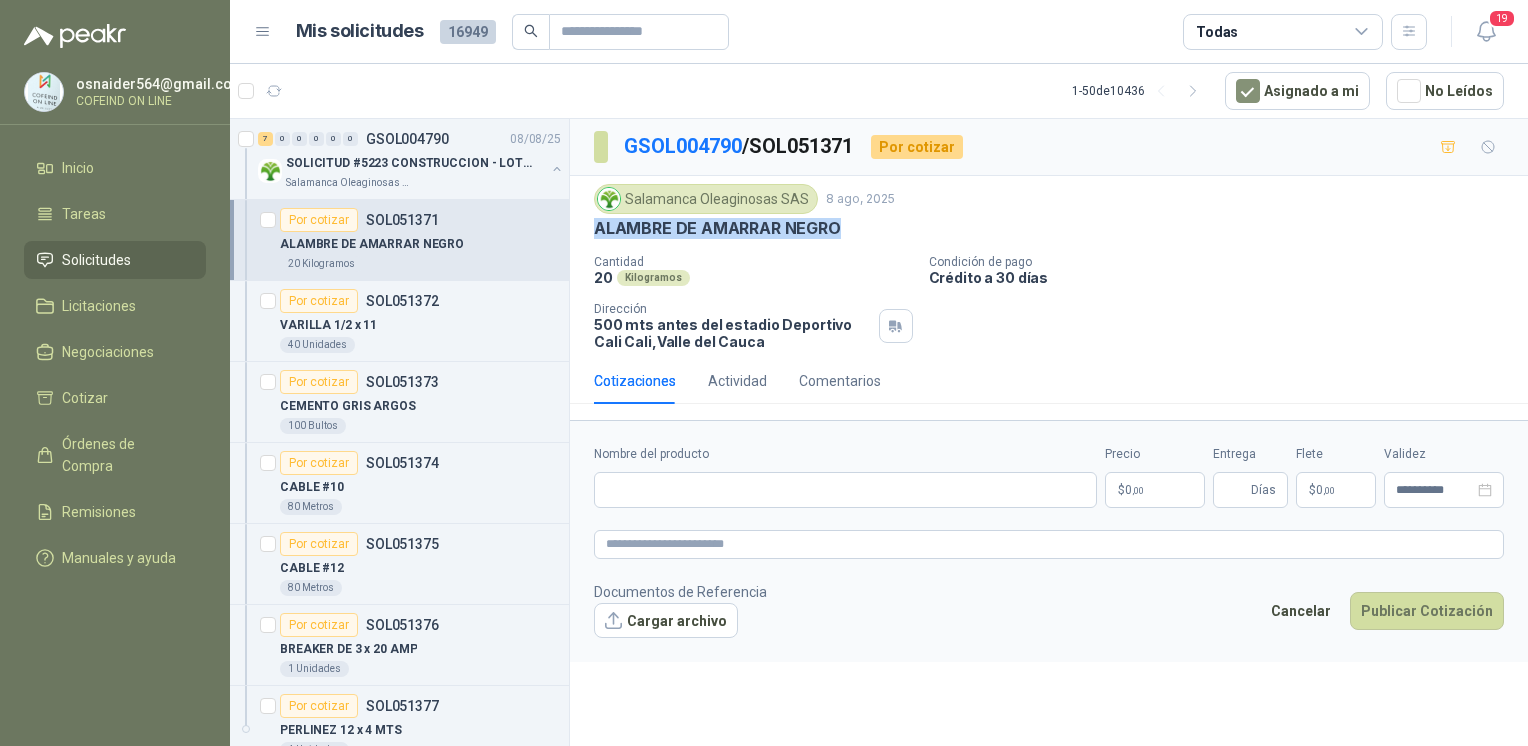 type 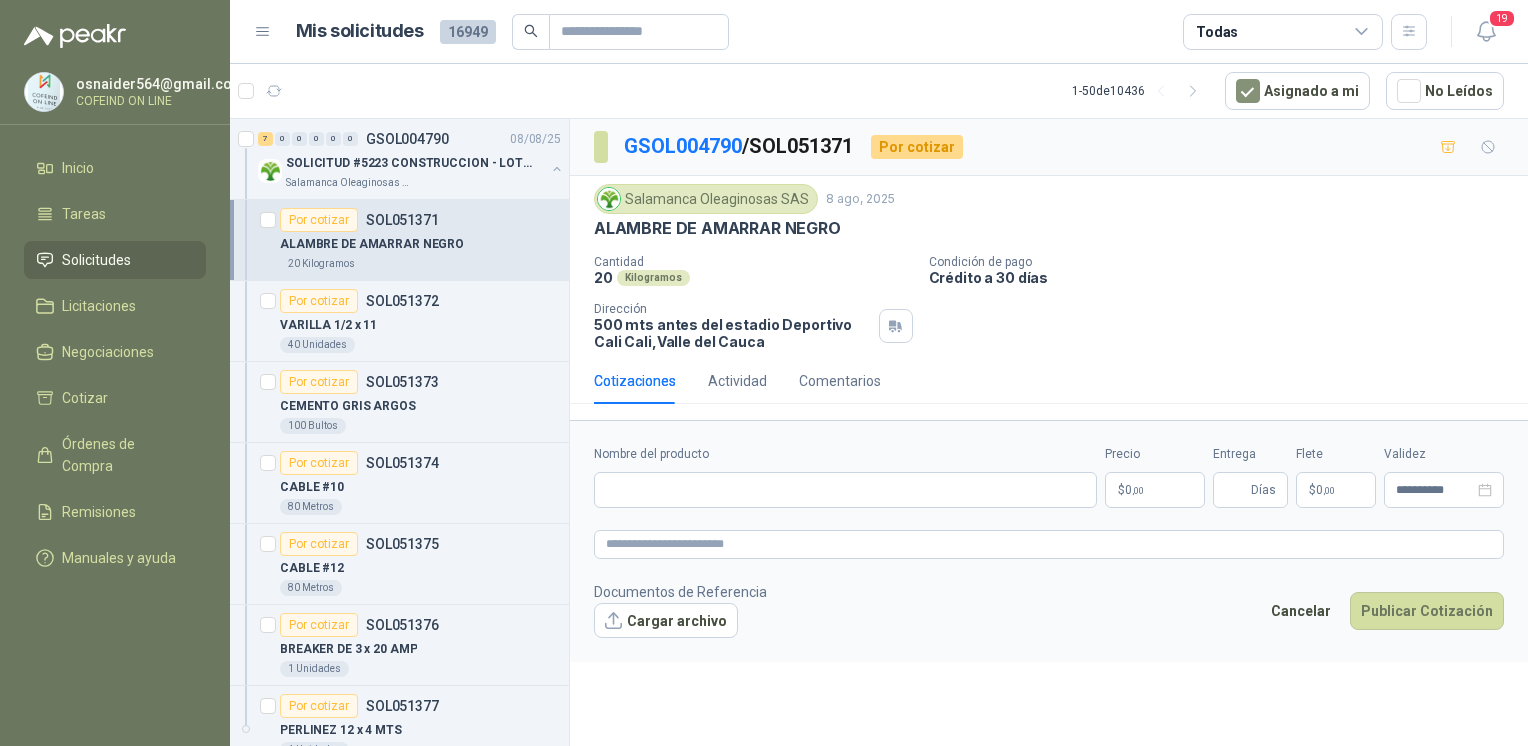 click on "Nombre del producto" at bounding box center [845, 476] 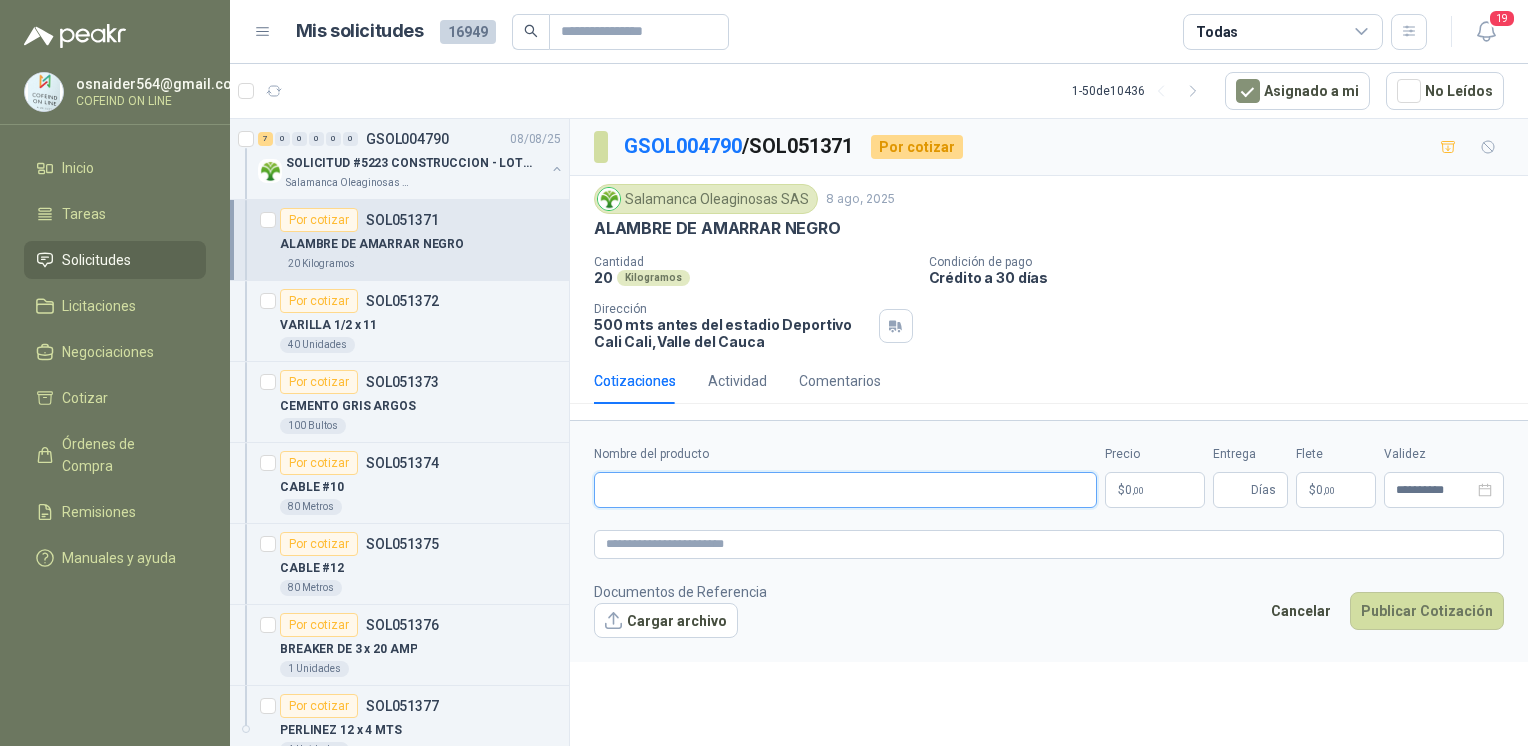 click on "Nombre del producto" at bounding box center [845, 490] 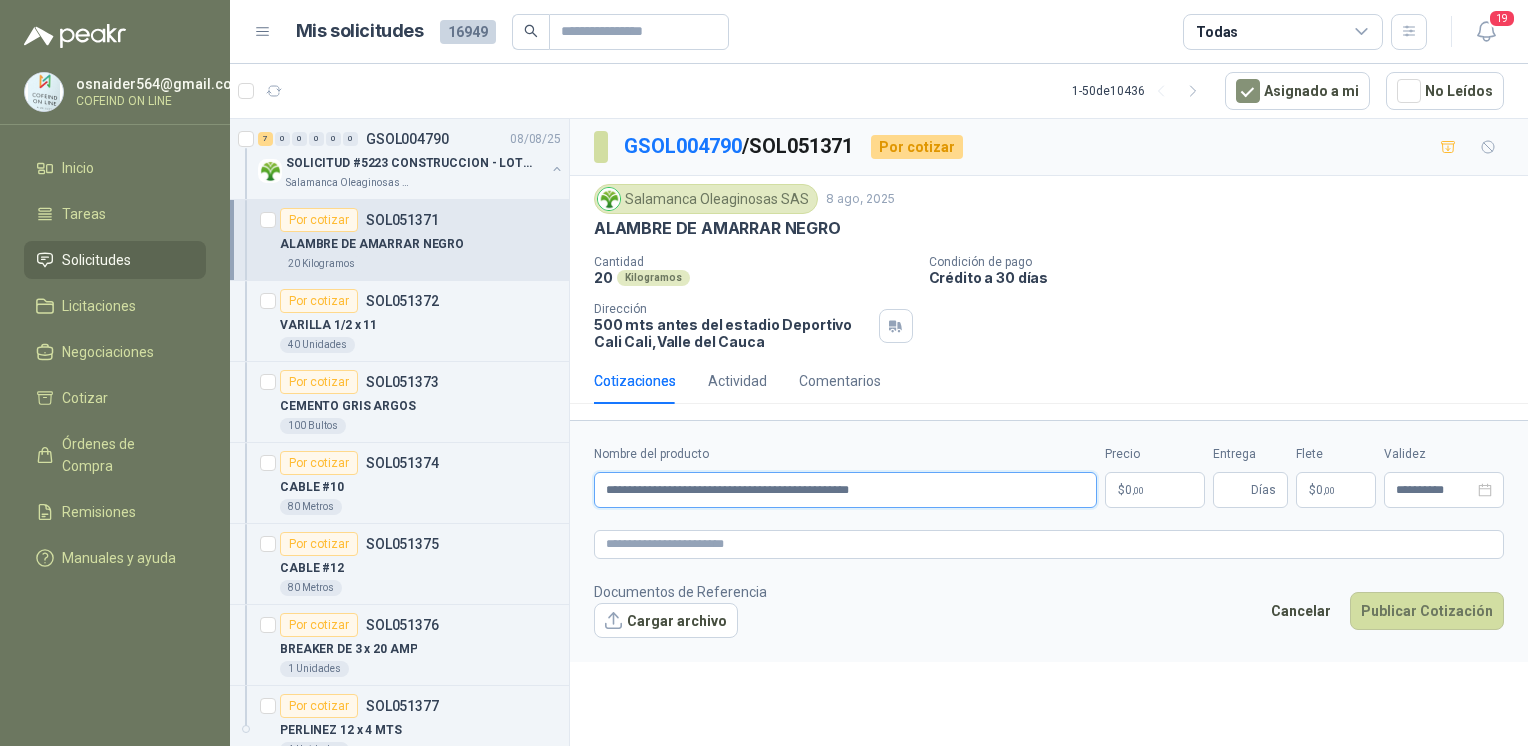type on "**********" 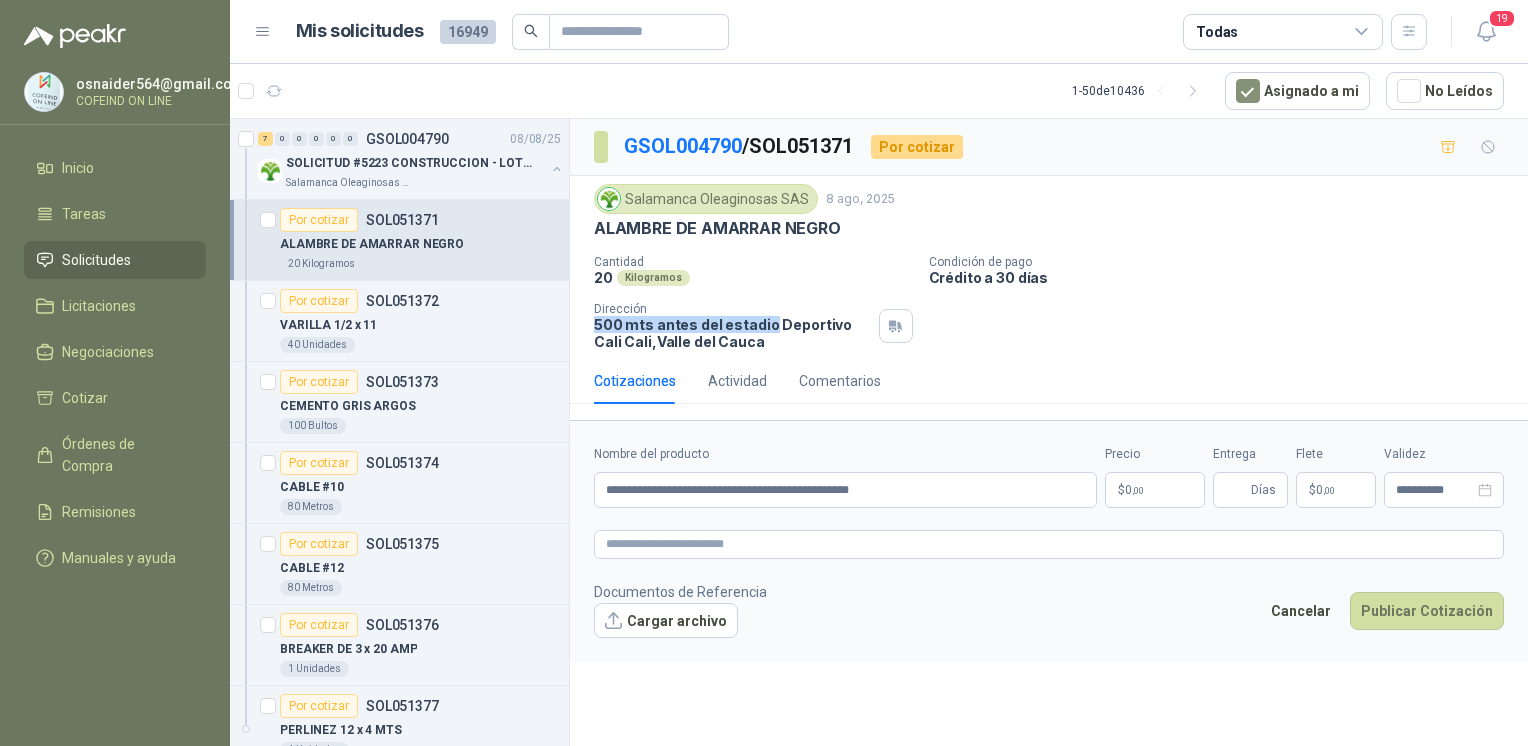 drag, startPoint x: 590, startPoint y: 318, endPoint x: 764, endPoint y: 319, distance: 174.00287 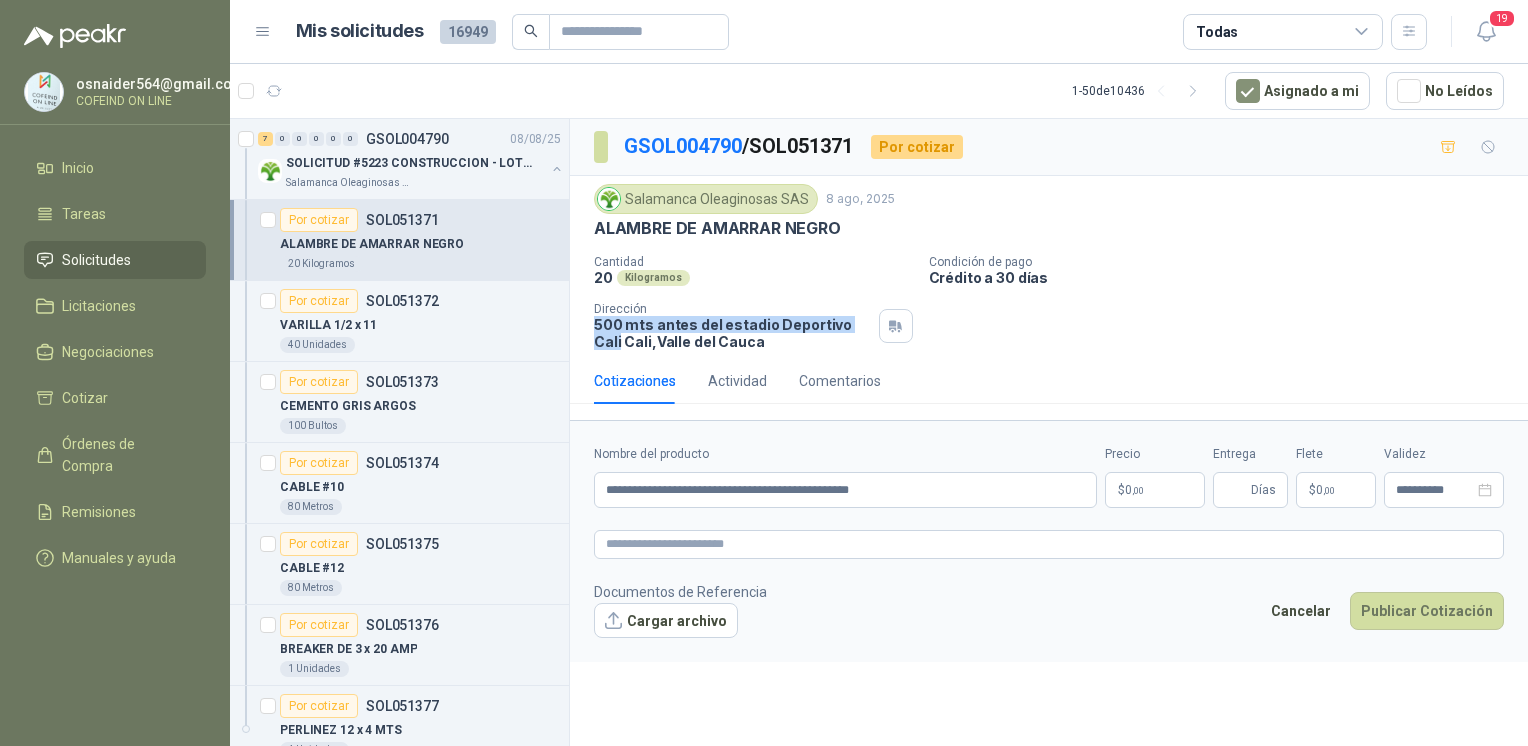 drag, startPoint x: 864, startPoint y: 326, endPoint x: 592, endPoint y: 324, distance: 272.00735 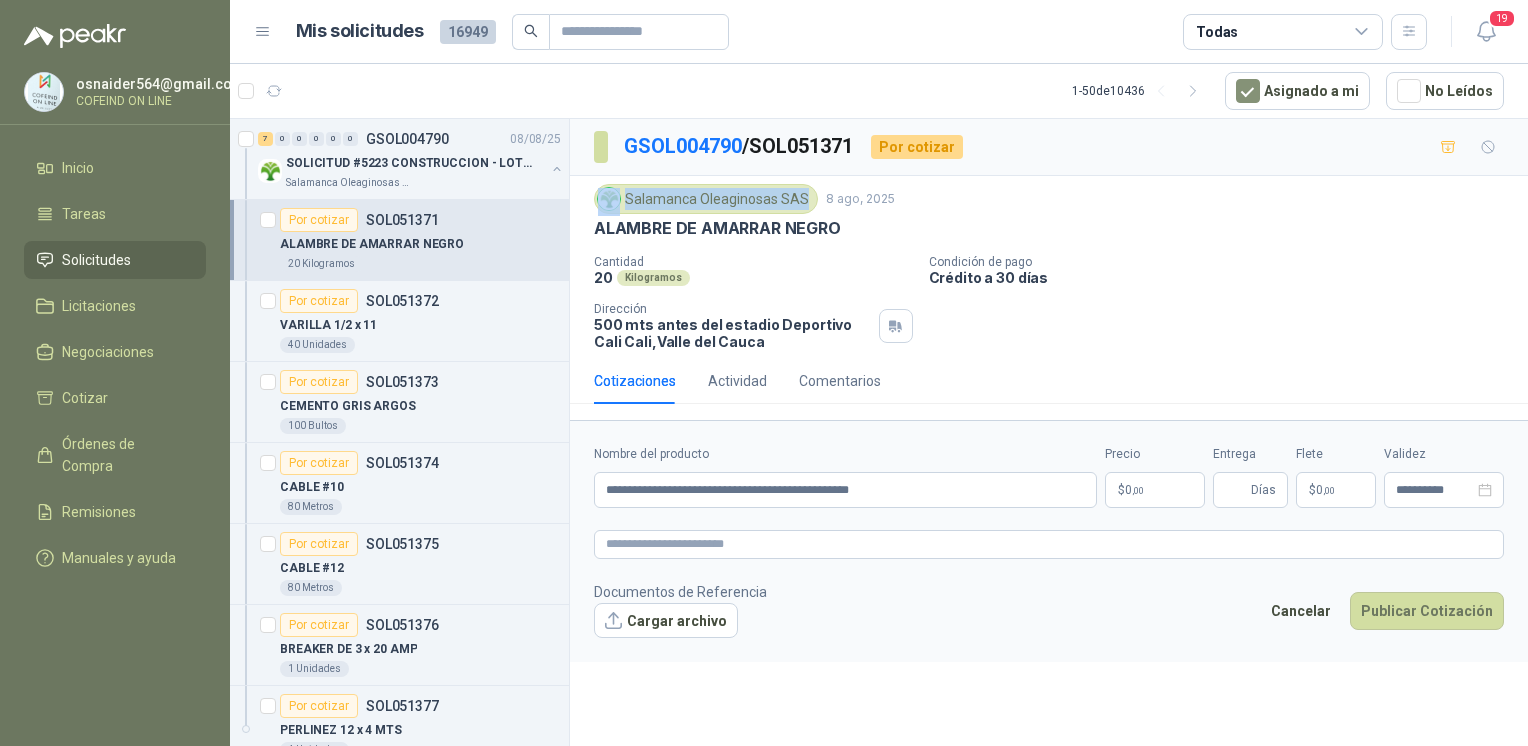click on "Salamanca Oleaginosas SAS" at bounding box center (706, 199) 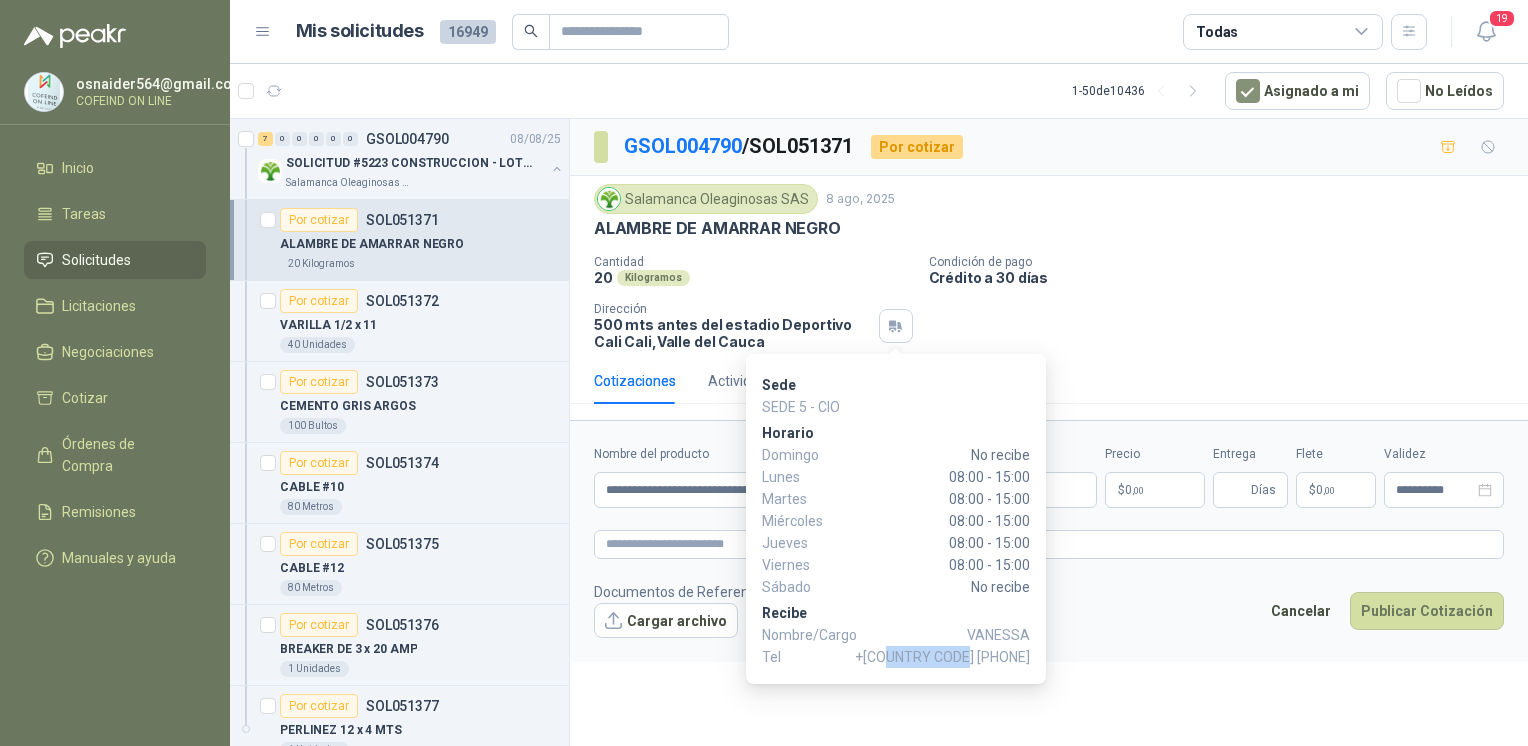 drag, startPoint x: 952, startPoint y: 659, endPoint x: 1029, endPoint y: 653, distance: 77.23341 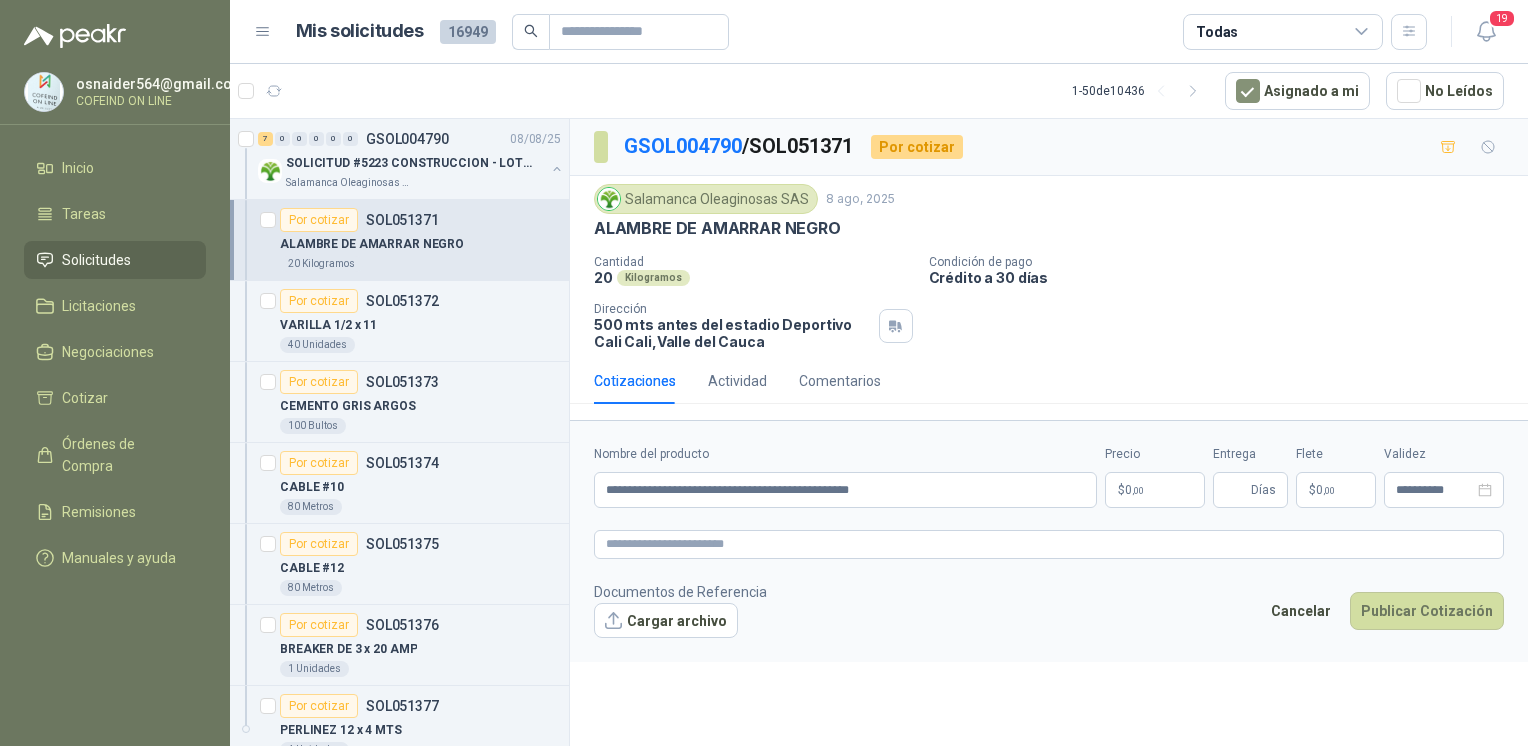 click on "Cargar archivo" at bounding box center [666, 621] 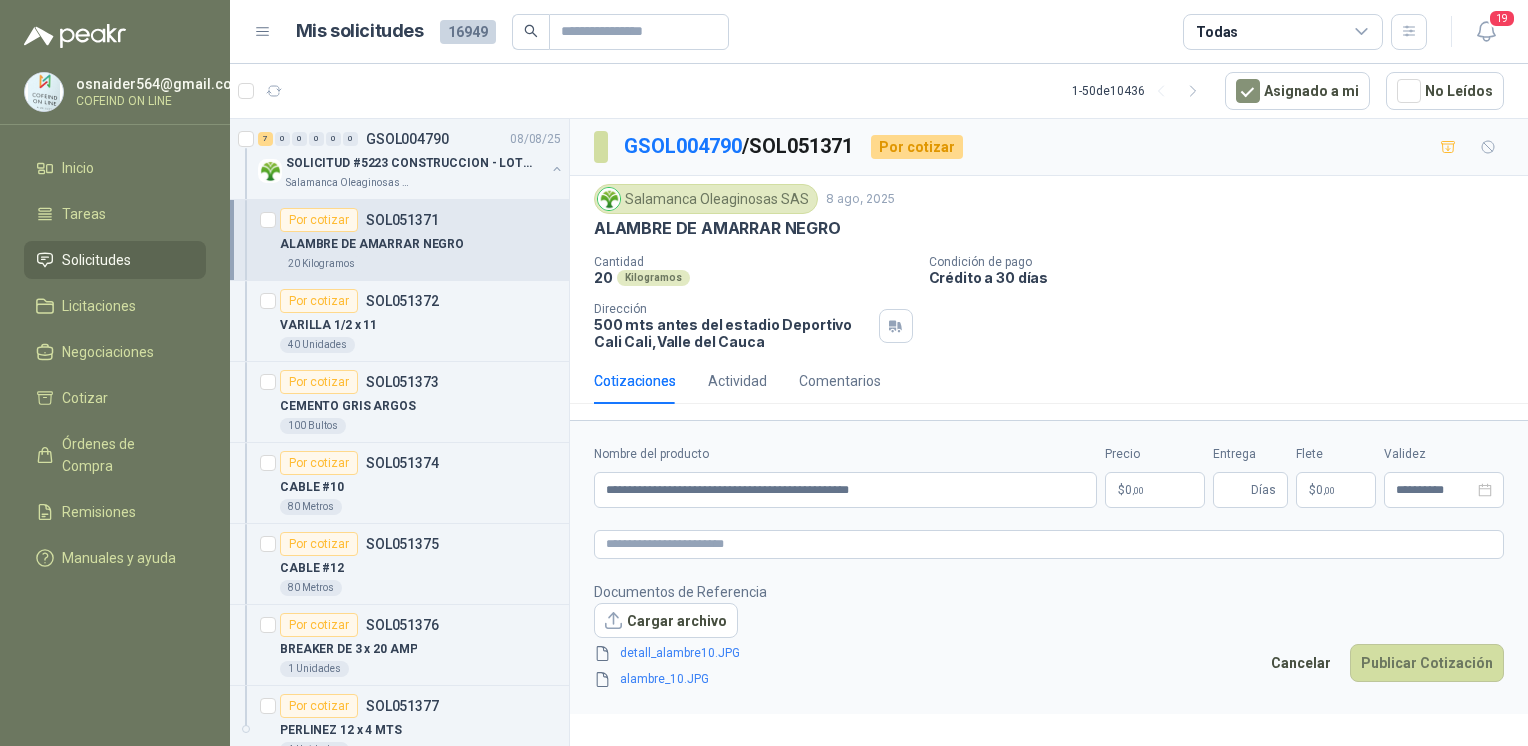 click on "osnaider564@[EMAIL] COFEIND ON LINE Inicio Tareas Solicitudes Licitaciones Negociaciones Cotizar Órdenes de Compra Remisiones Manuales y ayuda Mis solicitudes [NUMBER] Todas 19 1 - 50 de [NUMBER] Asignado a mi No Leídos 7 0 0 0 0 0 GSOL004790 [DATE] SOLICITUD #[NUMBER] CONSTRUCCION - LOTE CIO Salamanca Oleaginosas SAS Por cotizar SOL051371 ALAMBRE DE AMARRAR NEGRO 20 Kilogramos Por cotizar SOL051372 VARILLA 1/2 x 11 40 Unidades Por cotizar SOL051373 CEMENTO GRIS ARGOS 100 Bultos Por cotizar SOL051374 CABLE #10 80 Metros Por cotizar SOL051375 CABLE #12 80 Metros Por cotizar SOL051376 BREAKER DE 3 x 20 AMP 1 Unidades Por cotizar SOL051377 PERLINEZ 12 x 4 MTS 4 Unidades 2 0 0 0 0 0 GSOL004789 [DATE] SOLICITUD #[NUMBER] LOTE CIO Salamanca Oleaginosas SAS Por adjudicar SOL051368 [DATE] DIFERENCIAL 1 TON DE 6 MTS CADENA 220V BISONTE Biocirculo 1 Unidades Por cotizar SOL051367 [DATE] SOLDADURA NIQUEL 100 X 1/8 KLARENS 1 Kilogramos 2" at bounding box center [764, 373] 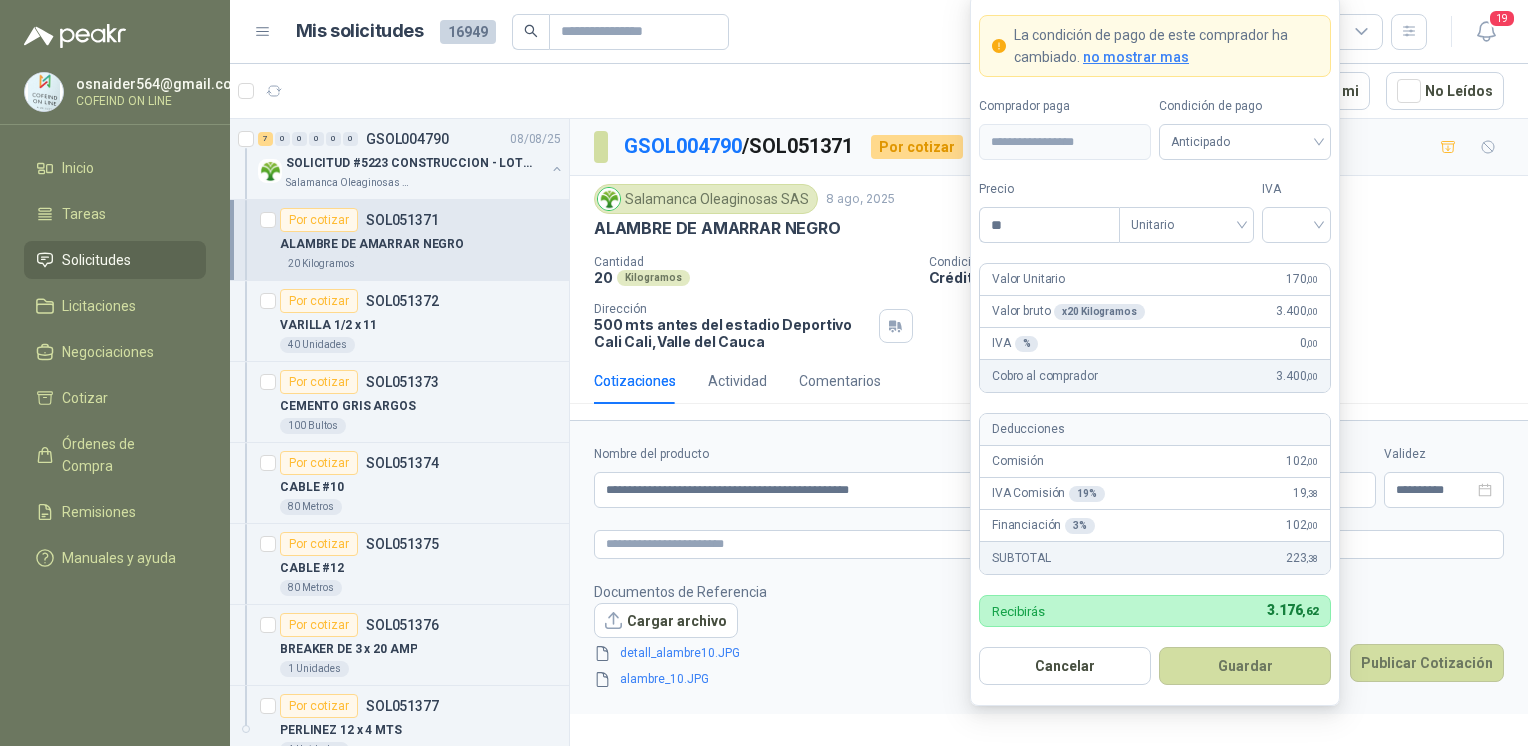 type on "*" 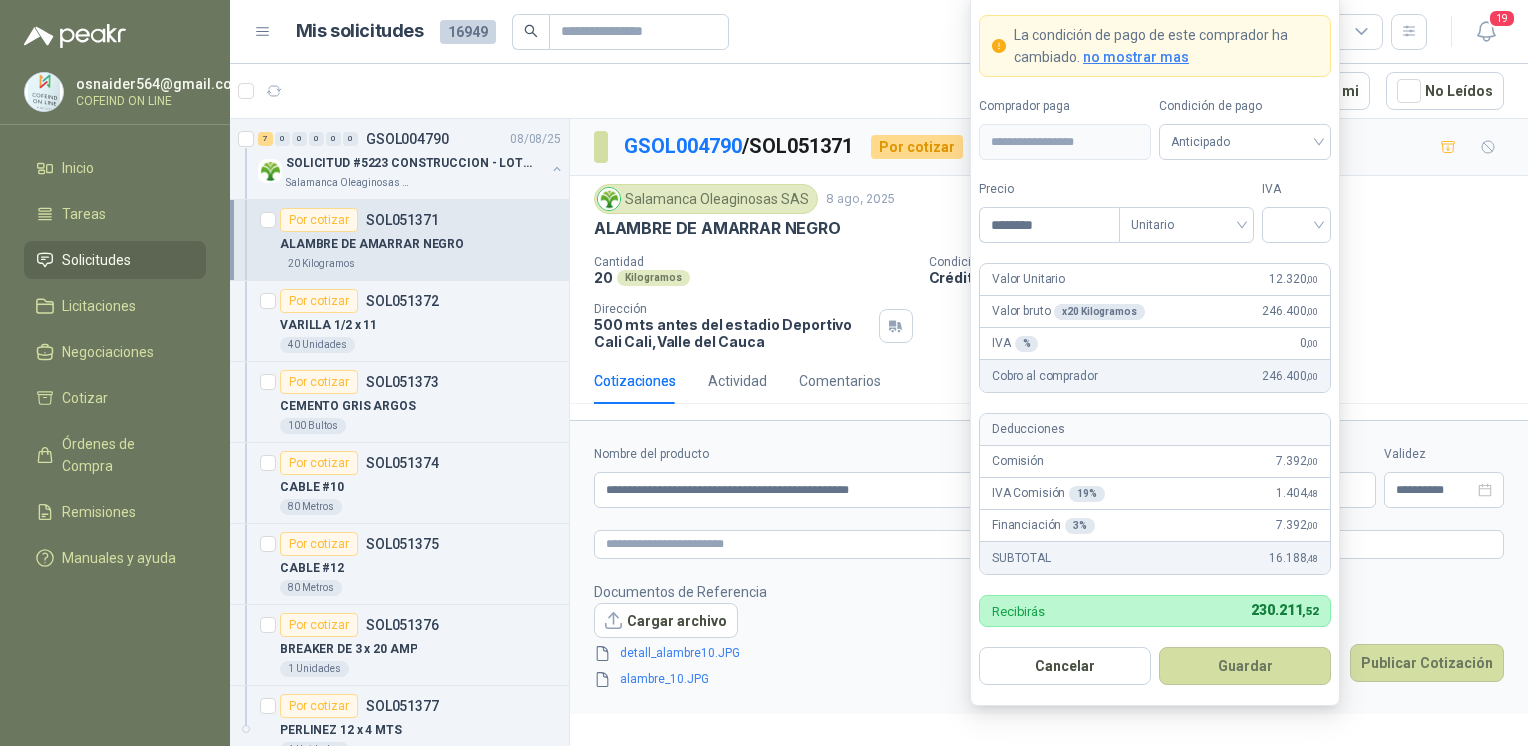 type on "********" 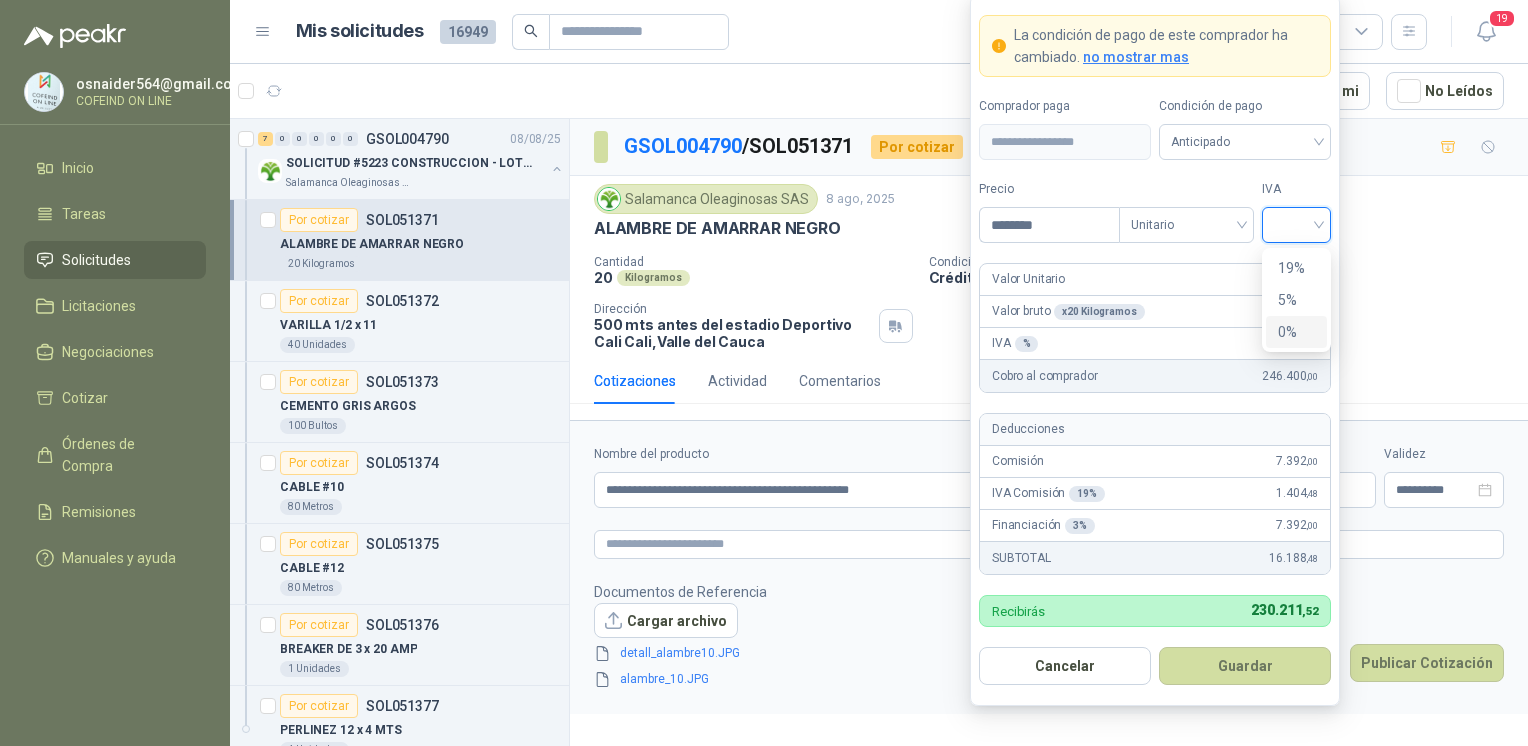 click on "0%" at bounding box center (1296, 332) 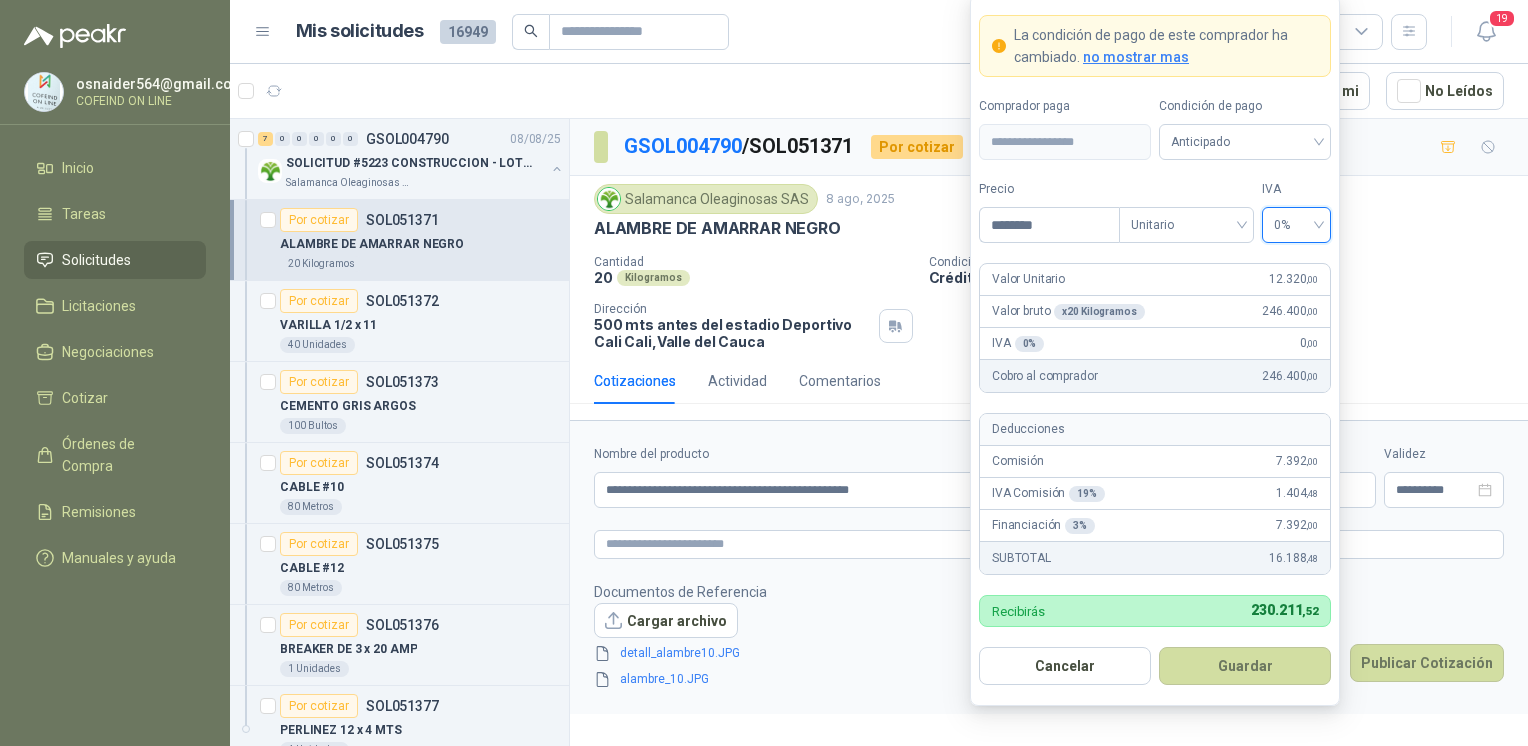 click on "Guardar" at bounding box center (1245, 666) 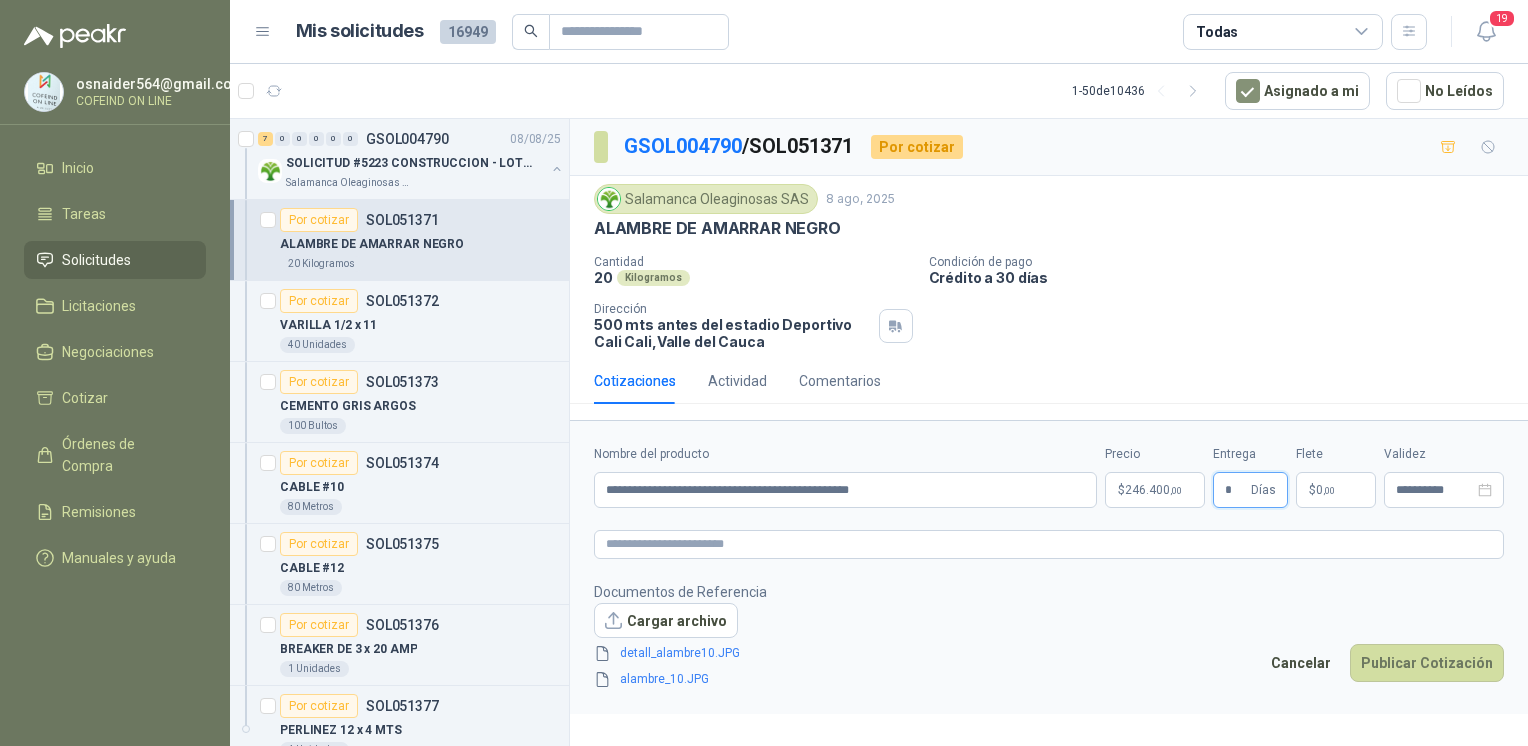 type on "*" 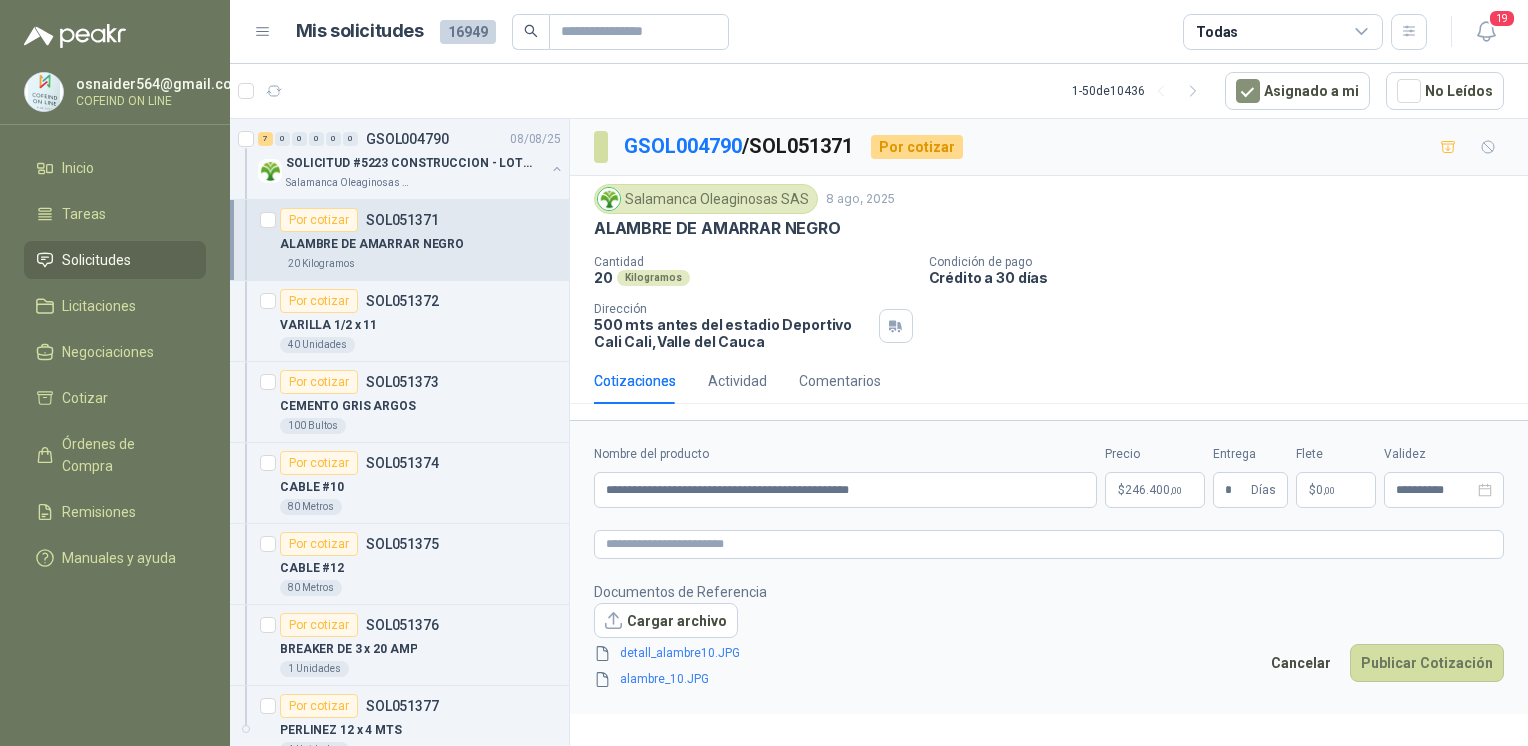 click on "Documentos de Referencia Cargar archivo detall_alambre10.JPG alambre_10.JPG Cancelar Publicar Cotización" at bounding box center (1049, 636) 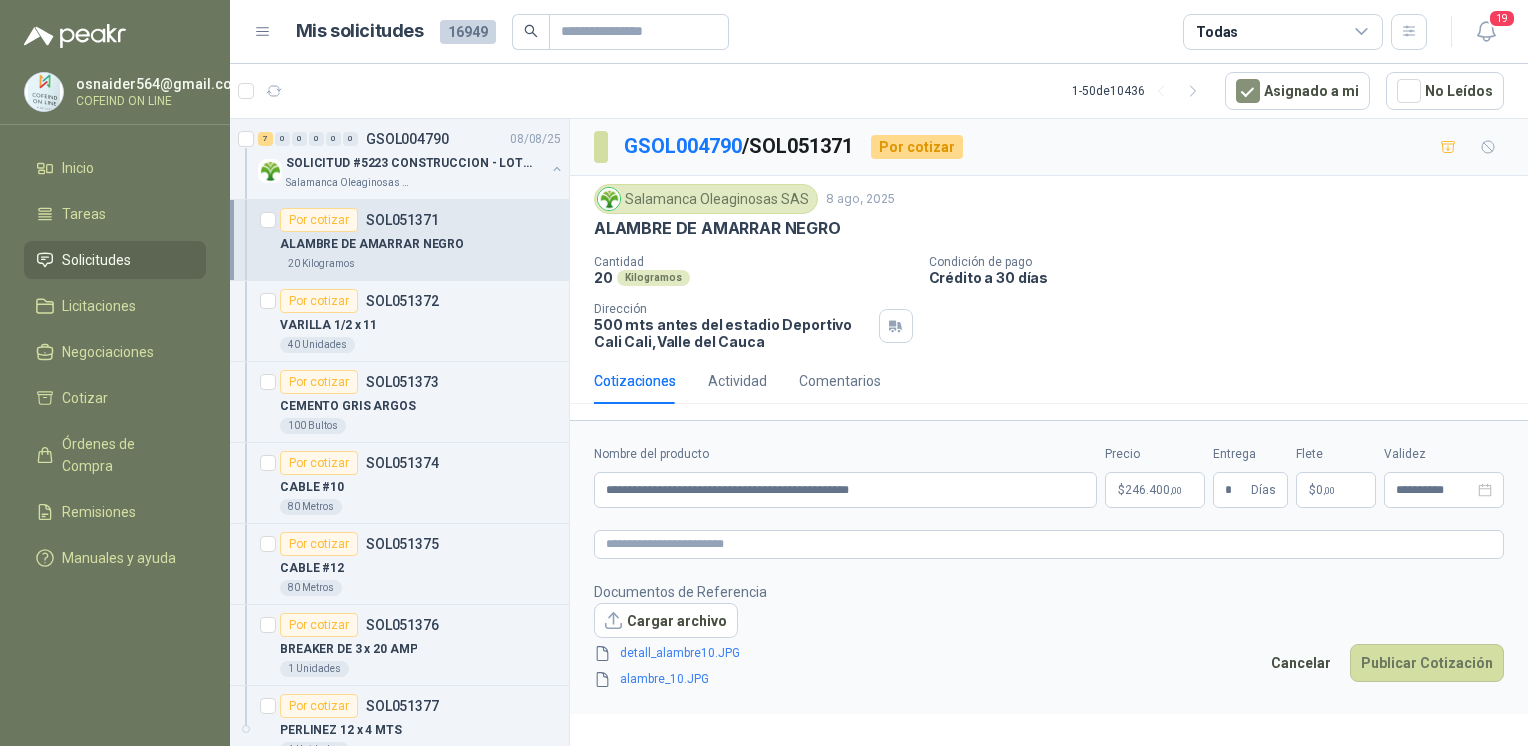 click on "Publicar Cotización" at bounding box center [1427, 663] 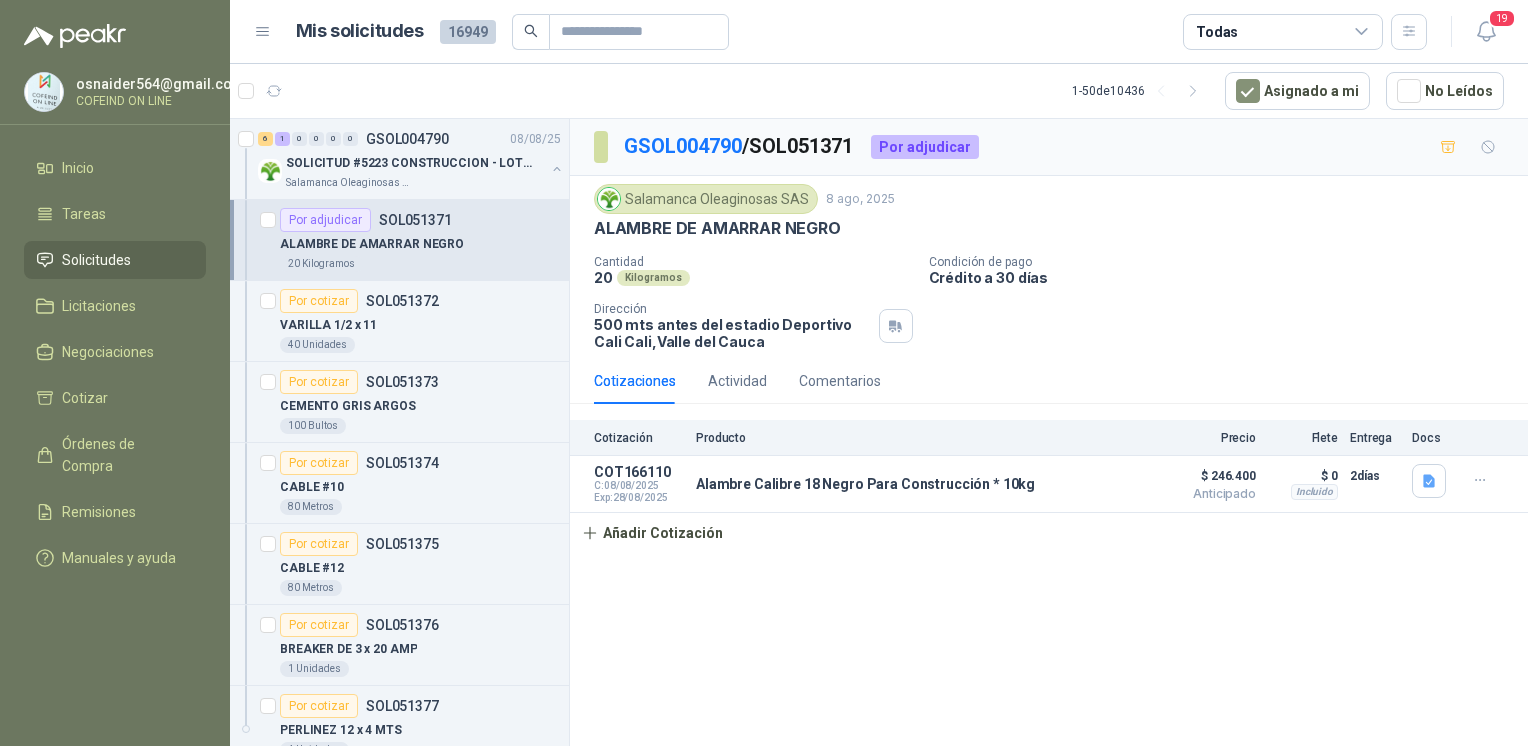click on "Añadir Cotización" at bounding box center [652, 533] 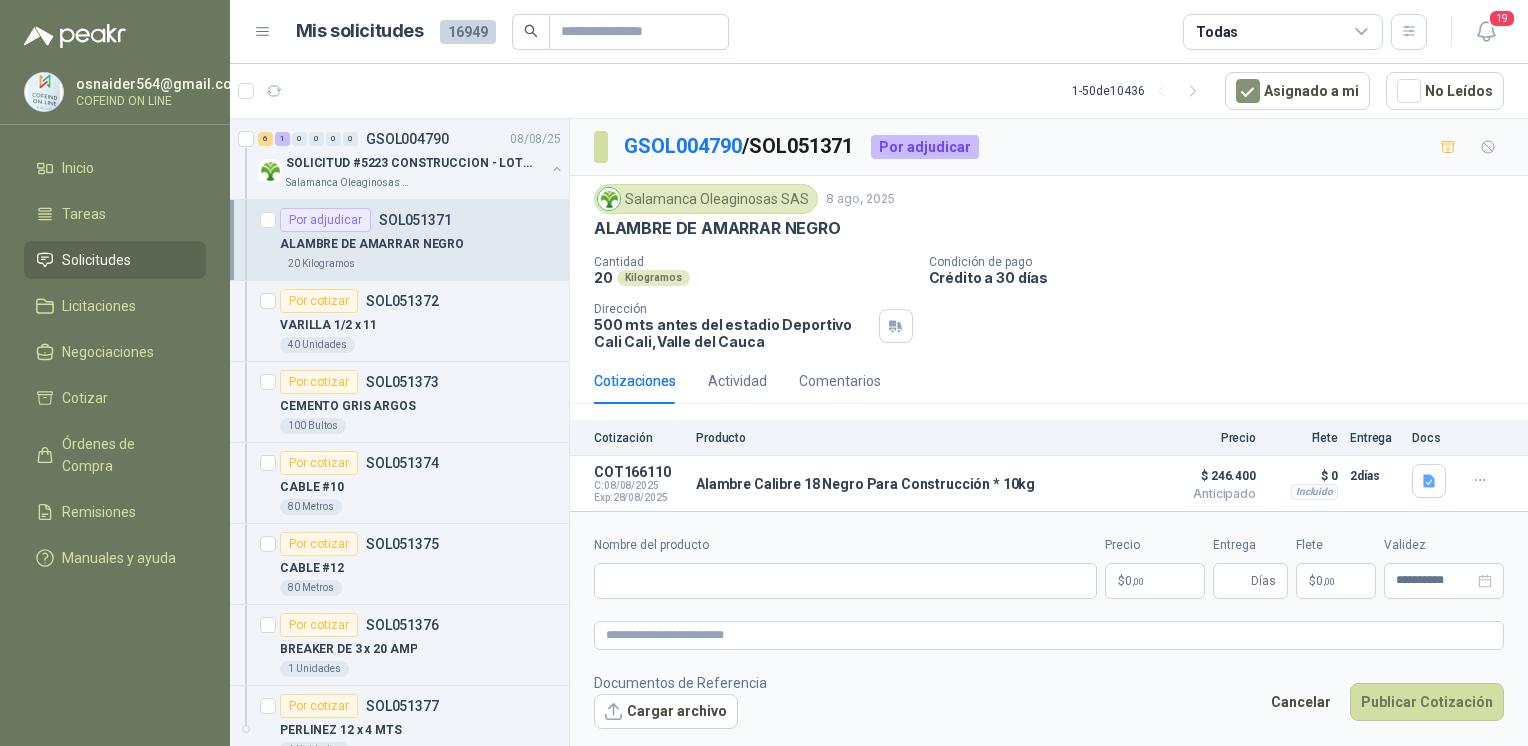 type 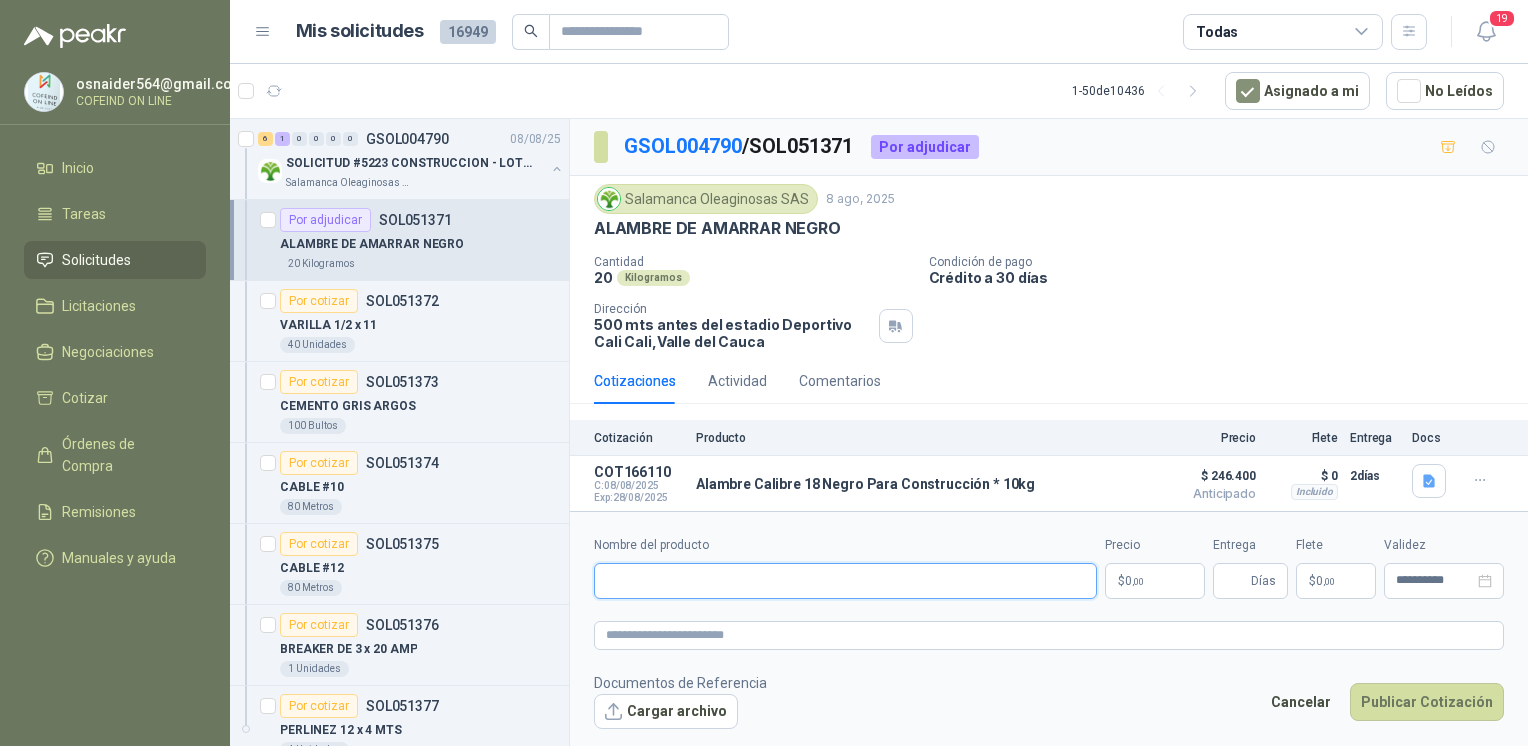 click on "Nombre del producto" at bounding box center [845, 581] 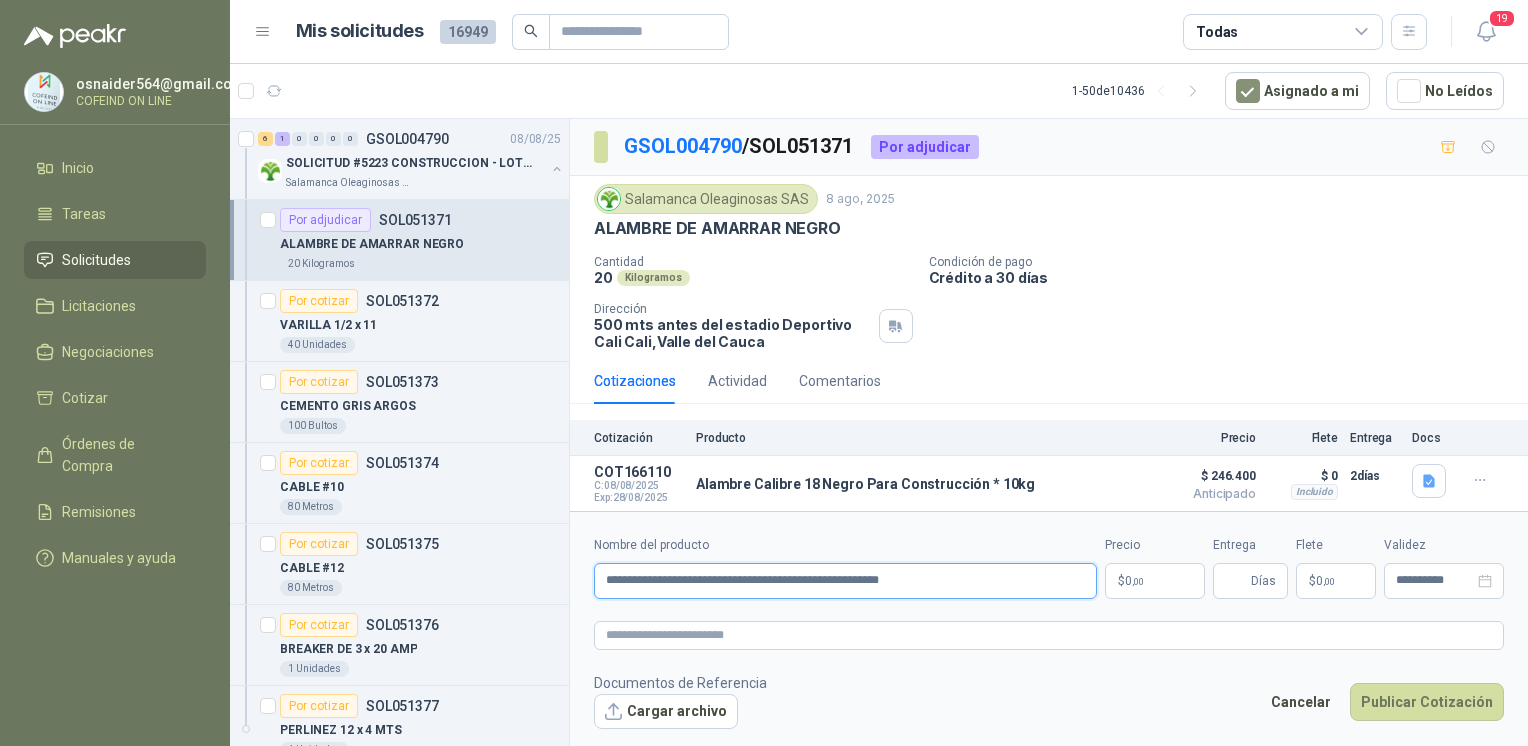 type on "**********" 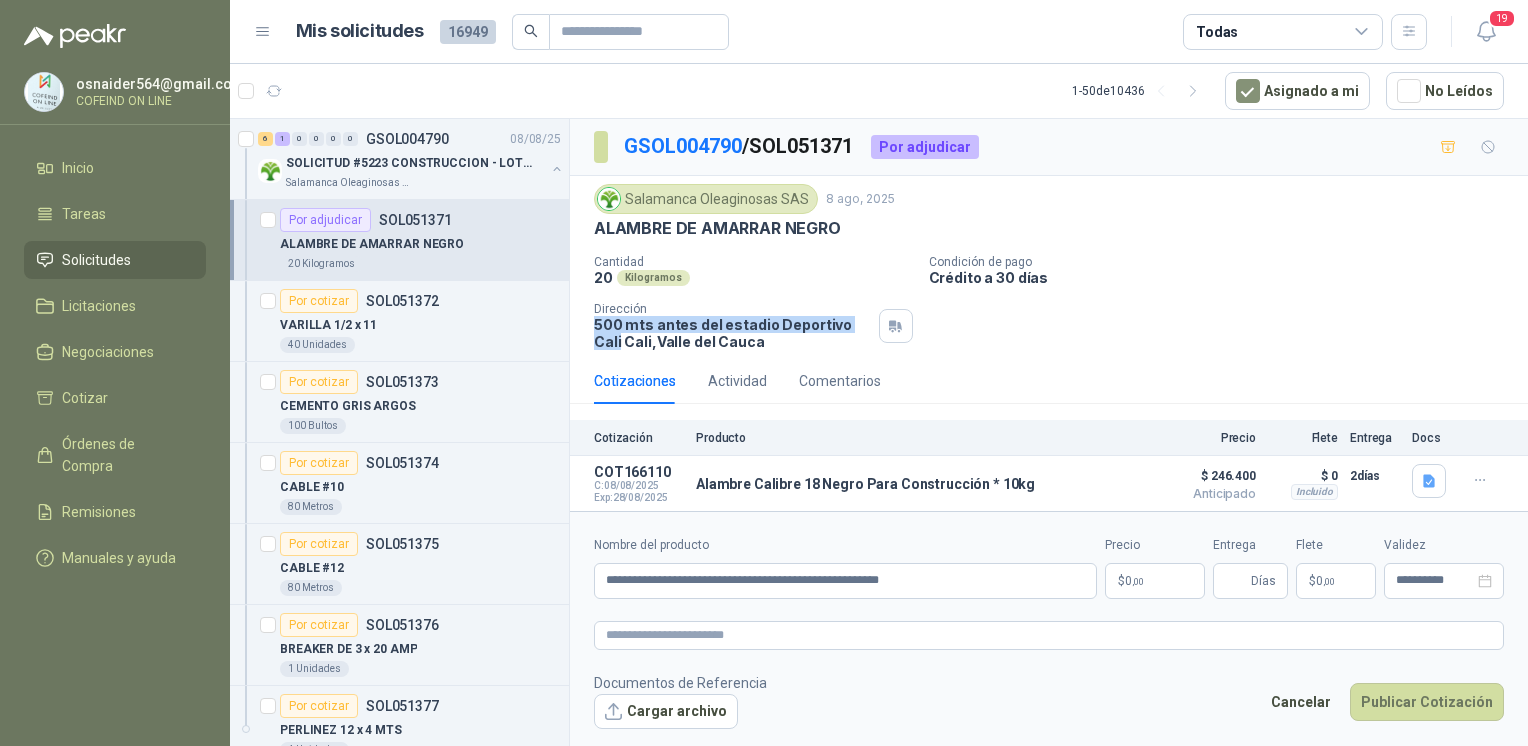 drag, startPoint x: 593, startPoint y: 318, endPoint x: 868, endPoint y: 327, distance: 275.14725 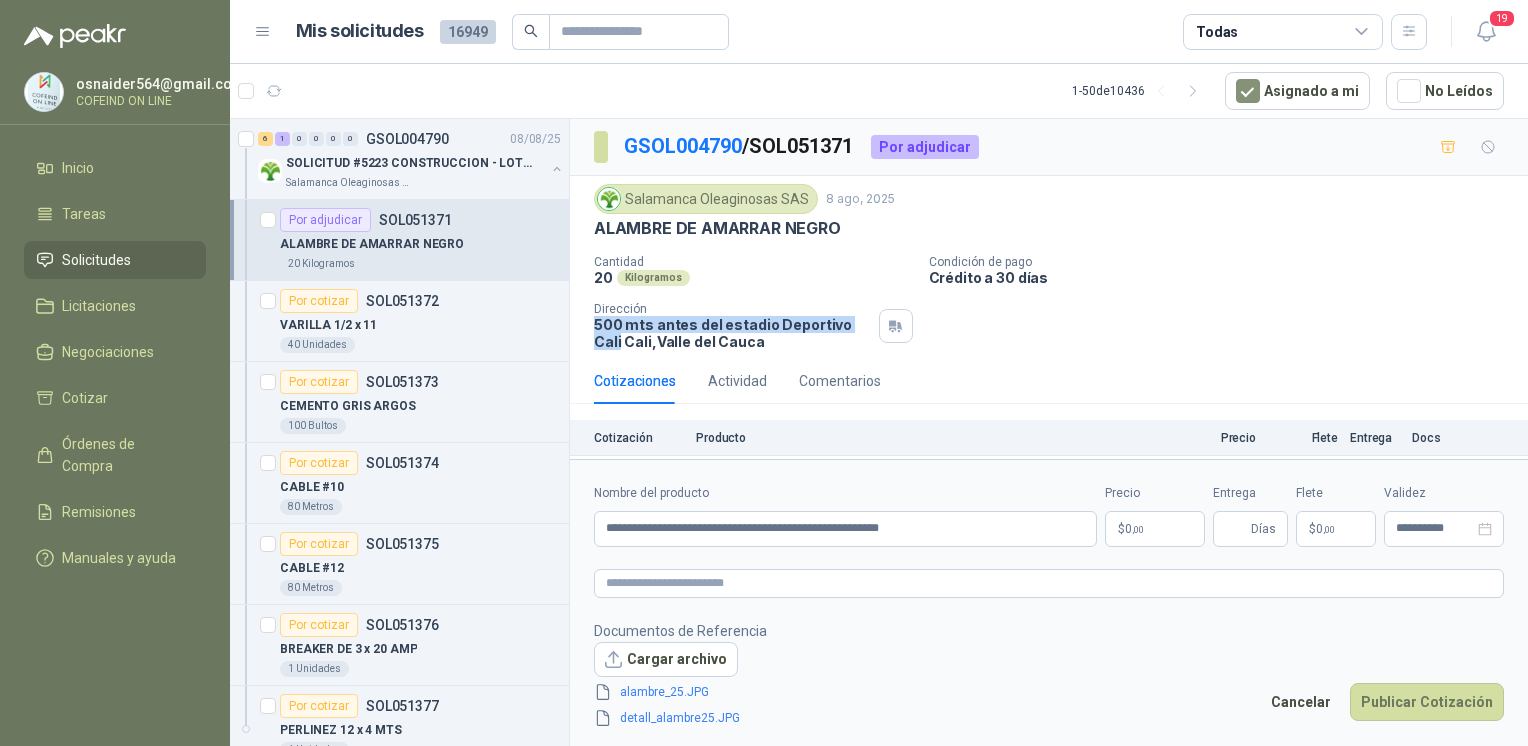 click on "osnaider564@[EMAIL] COFEIND ON LINE Inicio Tareas Solicitudes Licitaciones Negociaciones Cotizar Órdenes de Compra Remisiones Manuales y ayuda Mis solicitudes [NUMBER] Todas 19 1 - 50 de [NUMBER] Asignado a mi No Leídos 6 1 0 0 0 0 GSOL004790 [DATE] SOLICITUD #[NUMBER] CONSTRUCCION - LOTE CIO Salamanca Oleaginosas SAS Por adjudicar SOL051371 ALAMBRE DE AMARRAR NEGRO 20 Kilogramos Por cotizar SOL051372 VARILLA 1/2 x 11 40 Unidades Por cotizar SOL051373 CEMENTO GRIS ARGOS 100 Bultos Por cotizar SOL051374 CABLE #10 80 Metros Por cotizar SOL051375 CABLE #12 80 Metros Por cotizar SOL051376 BREAKER DE 3 x 20 AMP 1 Unidades Por cotizar SOL051377 PERLINEZ 12 x 4 MTS 4 Unidades 2 0 0 0 0 0 GSOL004789 [DATE] SOLICITUD #[NUMBER] LOTE CIO Salamanca Oleaginosas SAS Por adjudicar SOL051368 [DATE] DIFERENCIAL 1 TON DE 6 MTS CADENA 220V BISONTE Biocirculo 1 Unidades Por cotizar SOL051367 [DATE] SOLDADURA NIQUEL 100 X 1/8 KLARENS 1 Kilogramos 2" at bounding box center (764, 373) 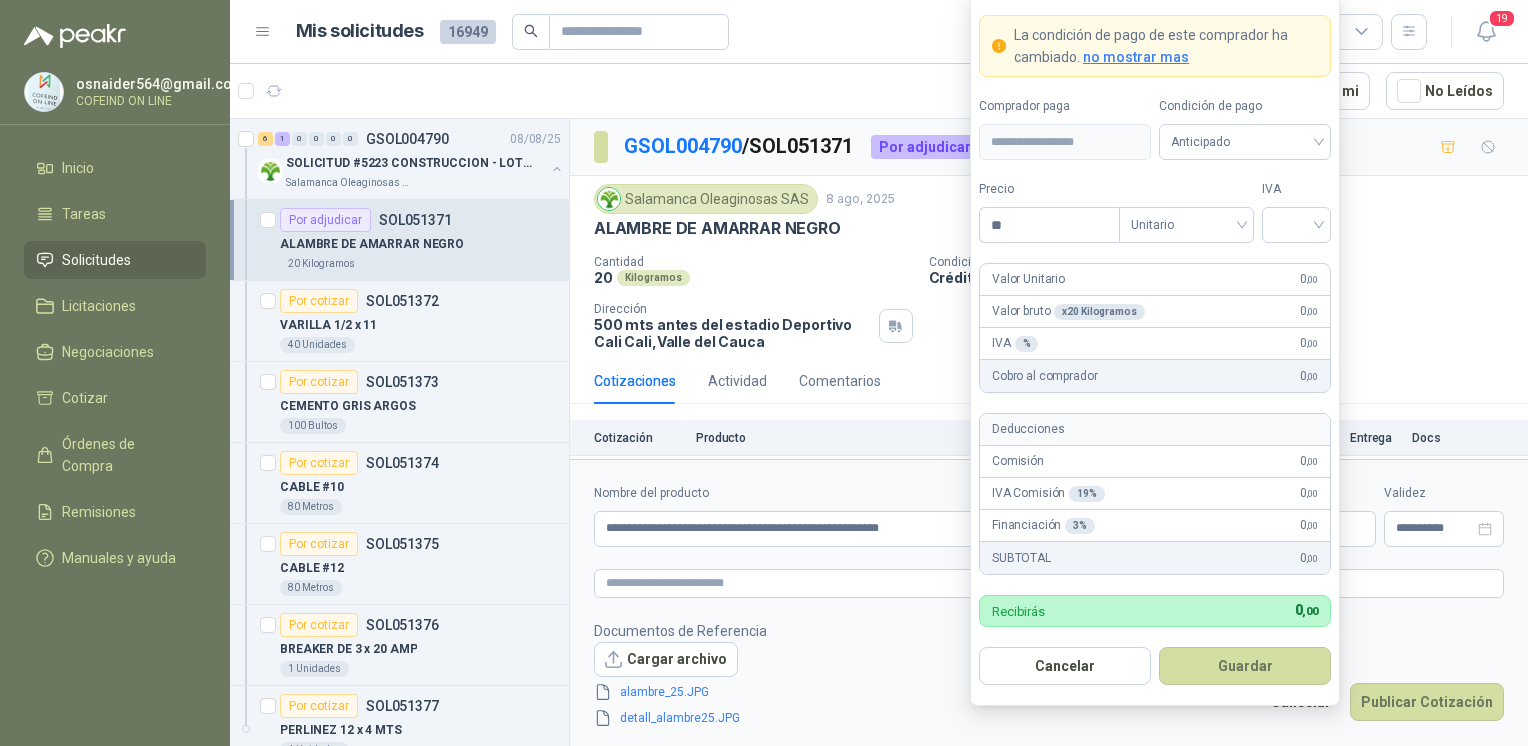 type on "*" 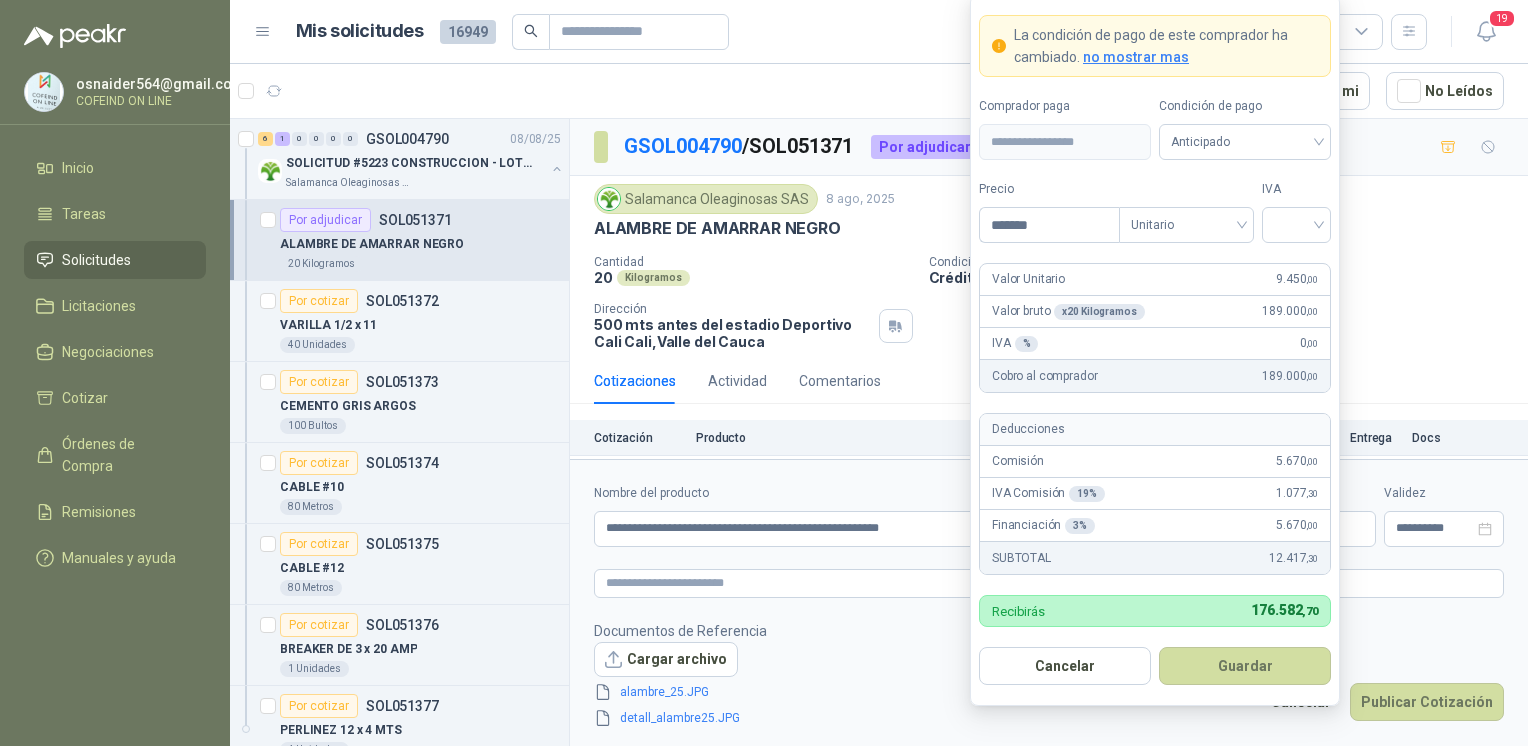type on "*******" 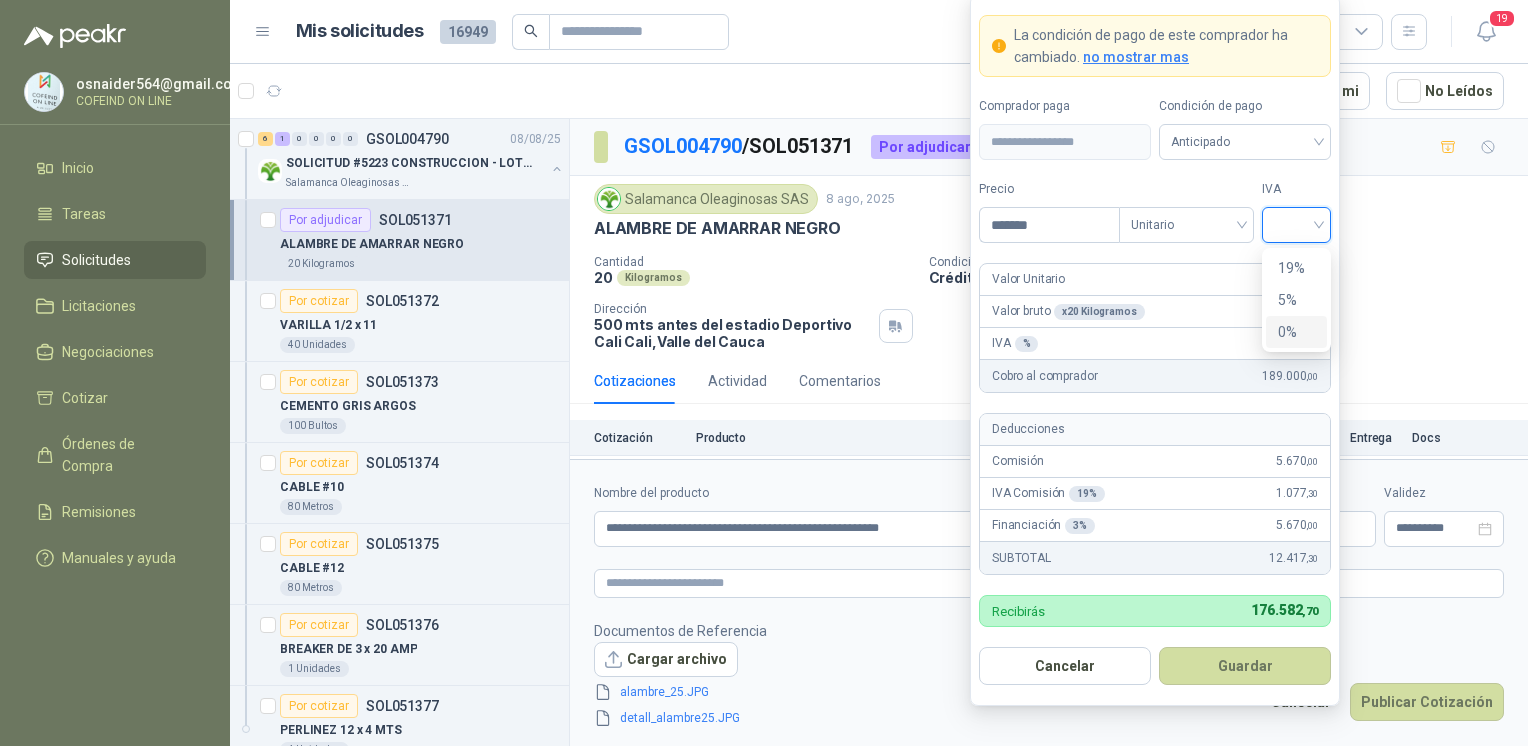click on "0%" at bounding box center [1296, 332] 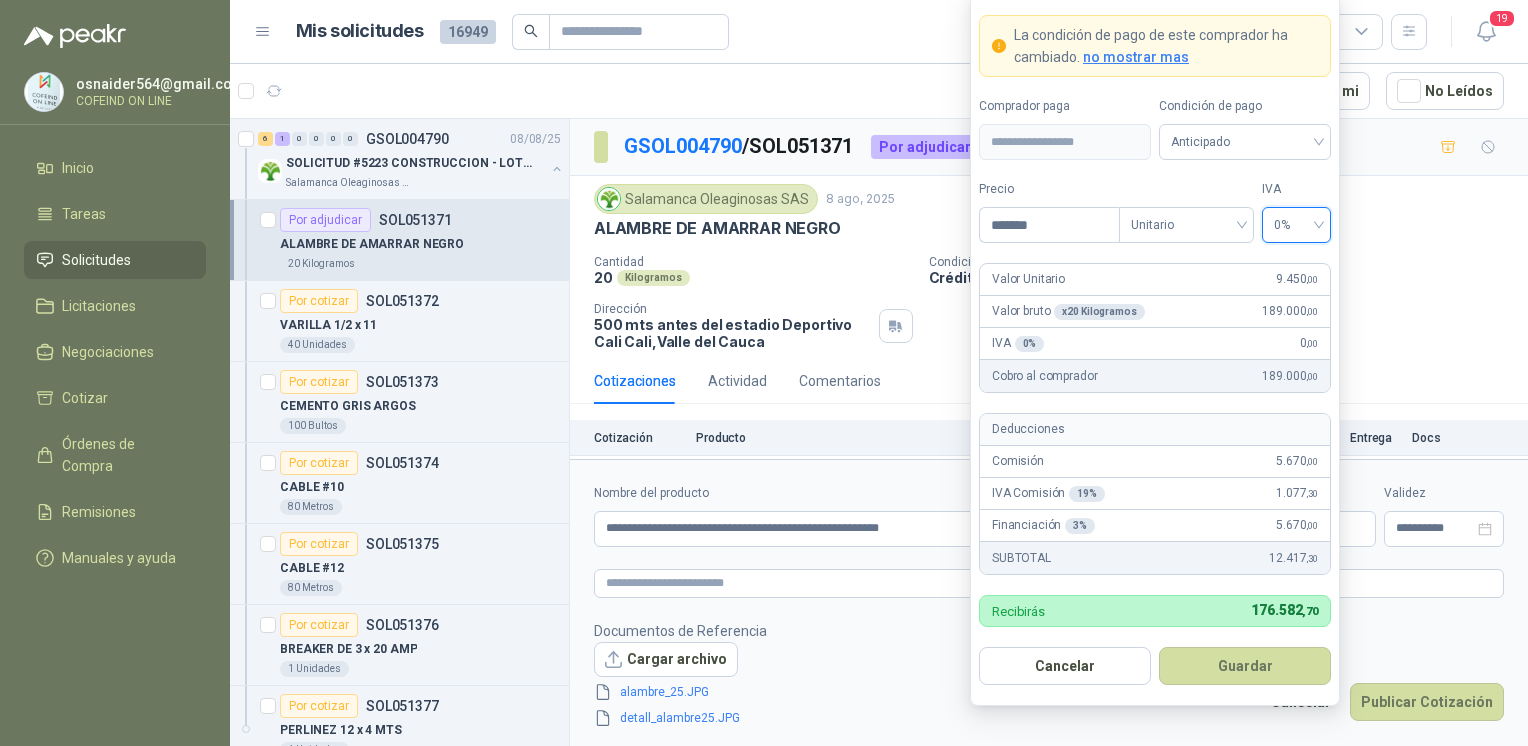 click on "Guardar" at bounding box center [1245, 666] 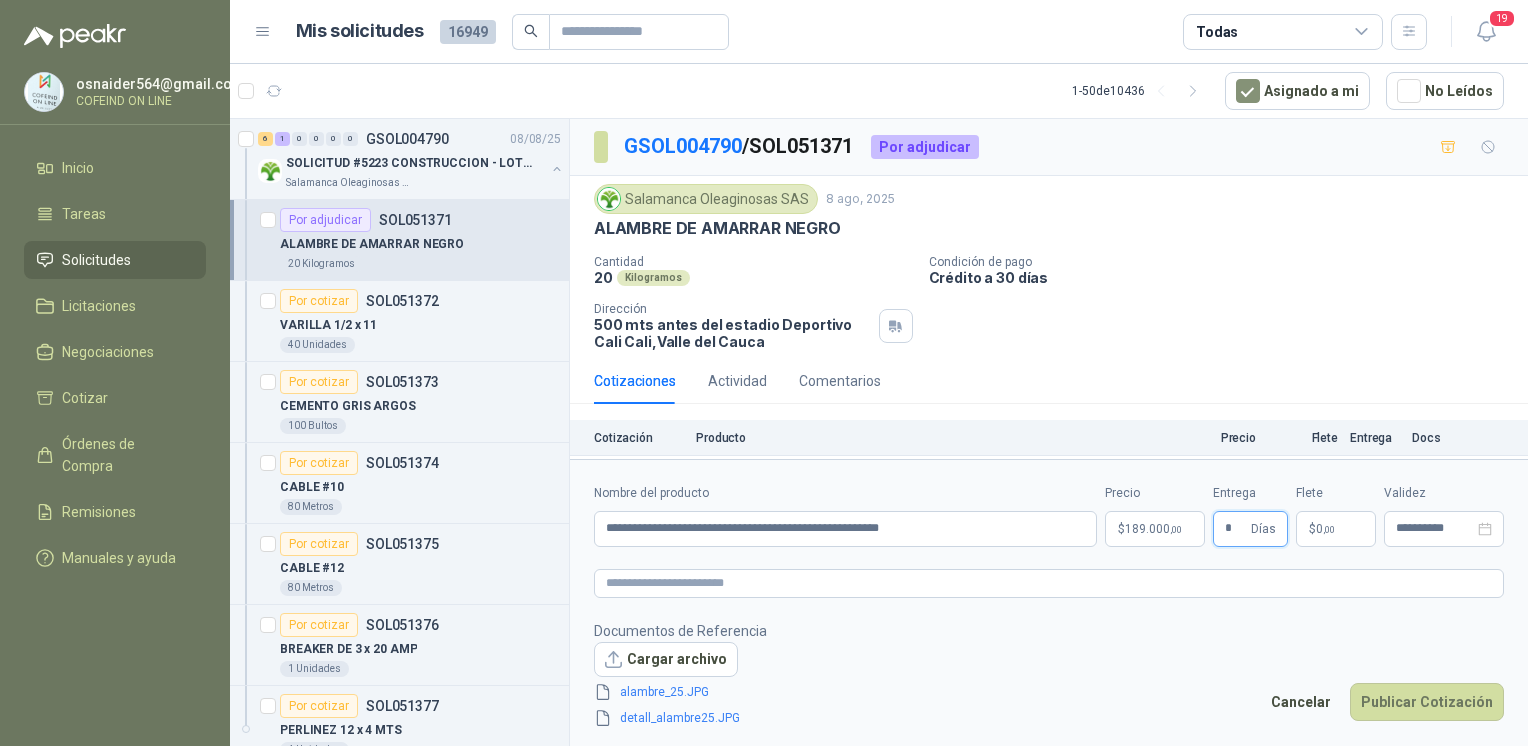 type on "*" 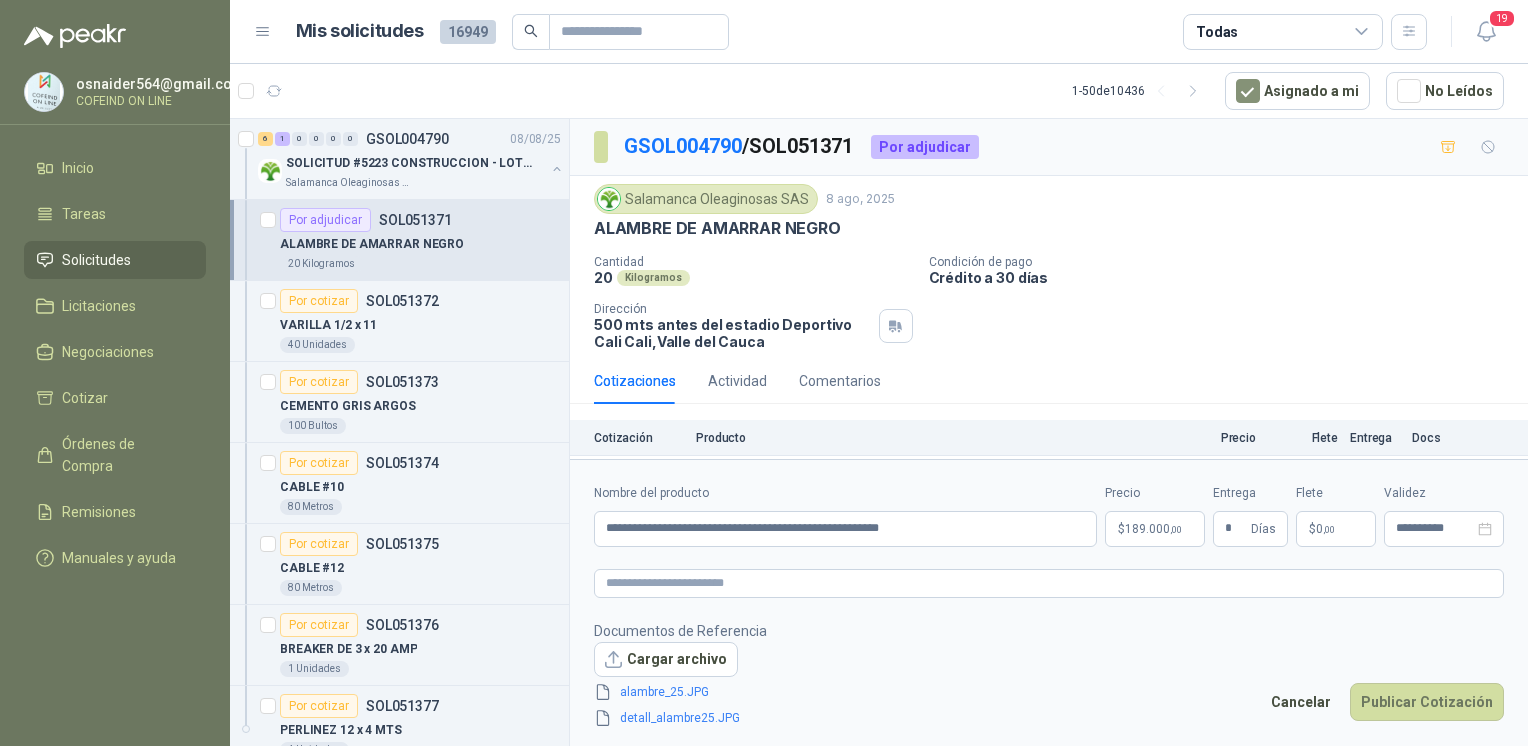 click on "Publicar Cotización" at bounding box center [1427, 702] 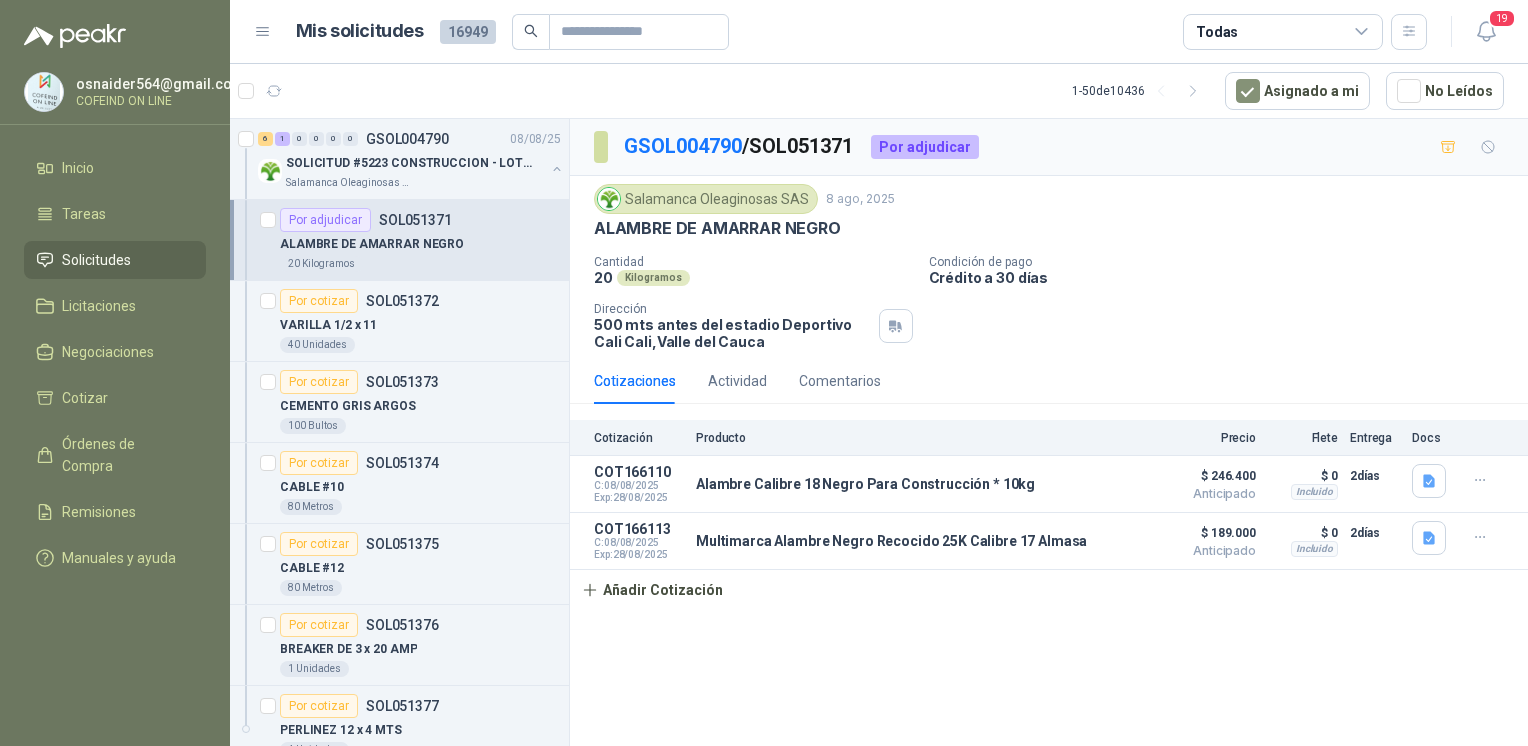 click 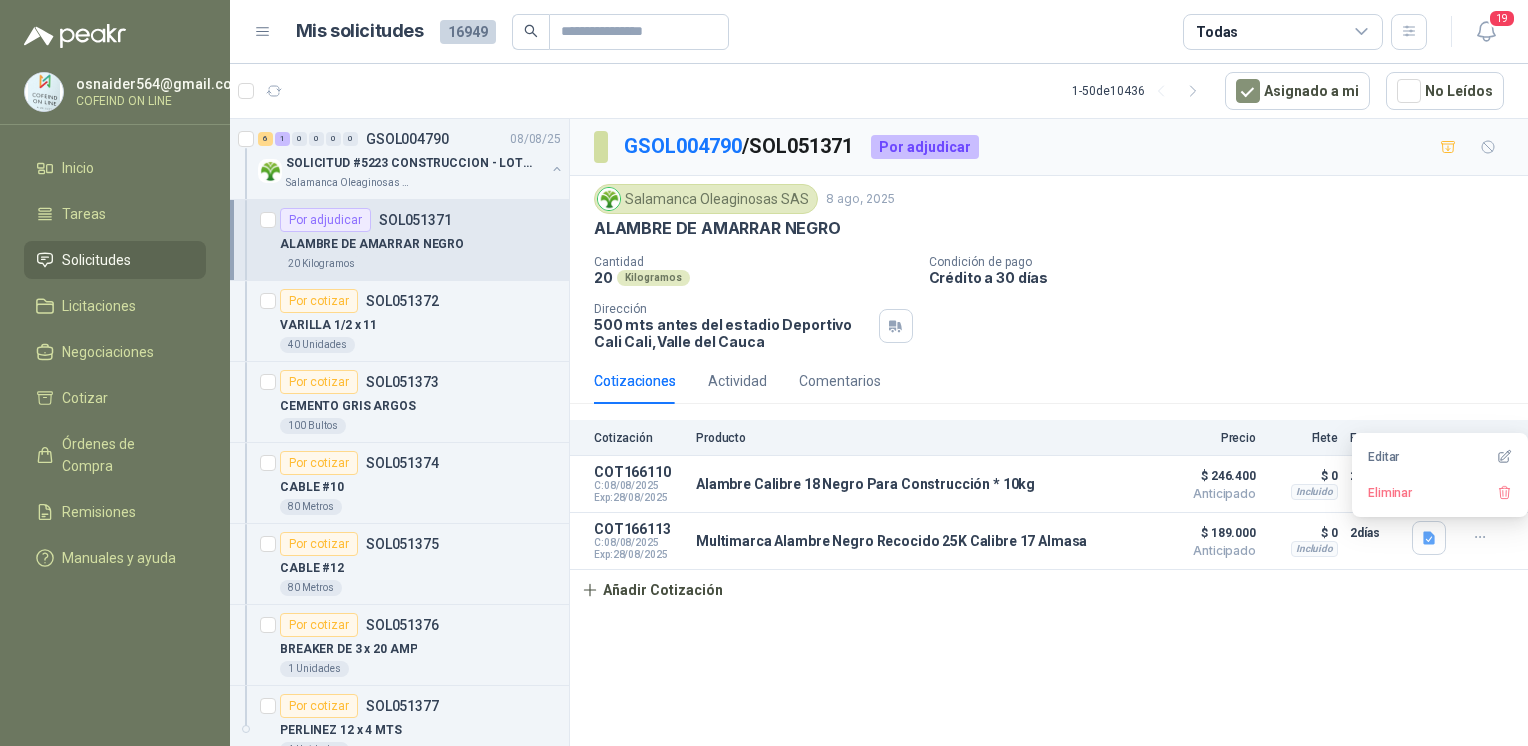 click on "Editar" at bounding box center [1440, 457] 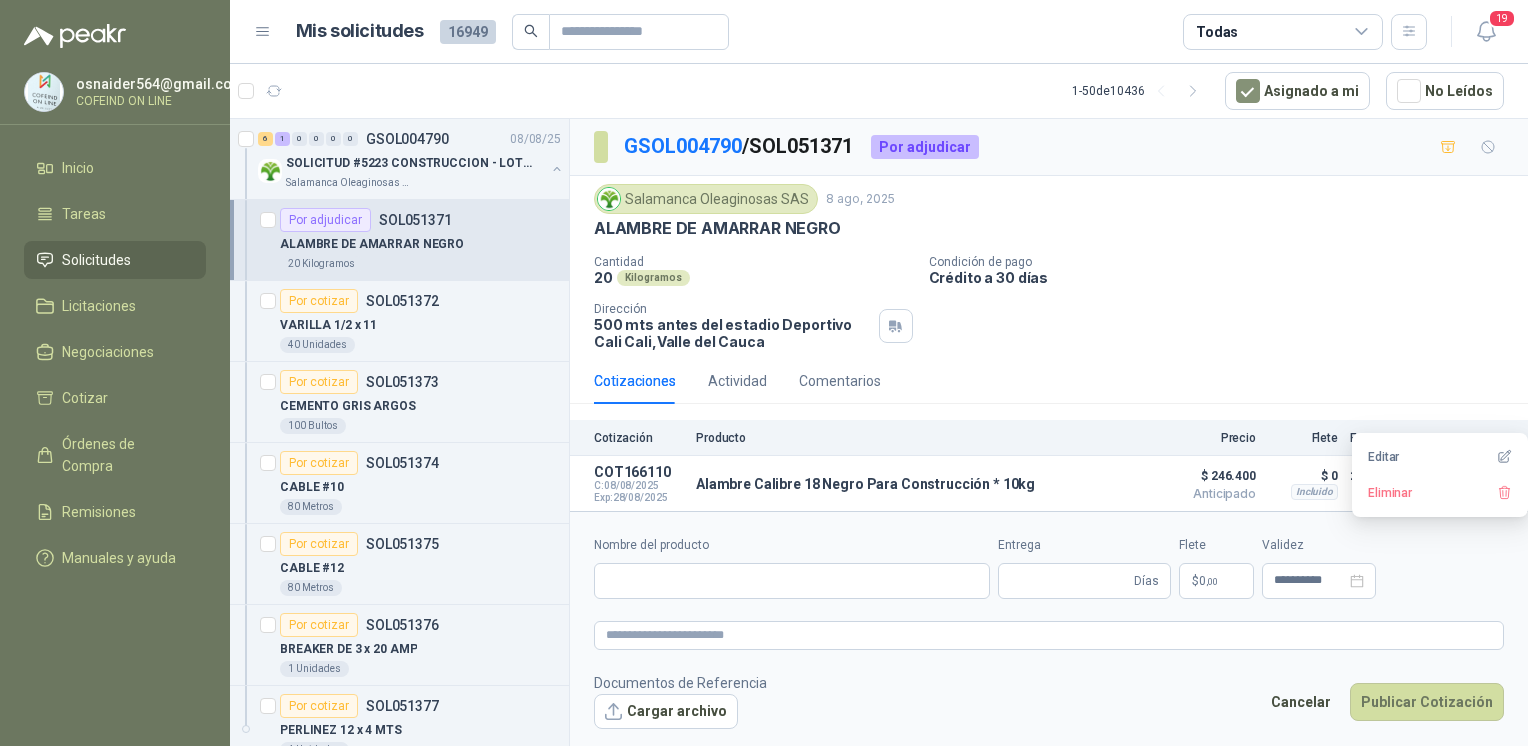 type 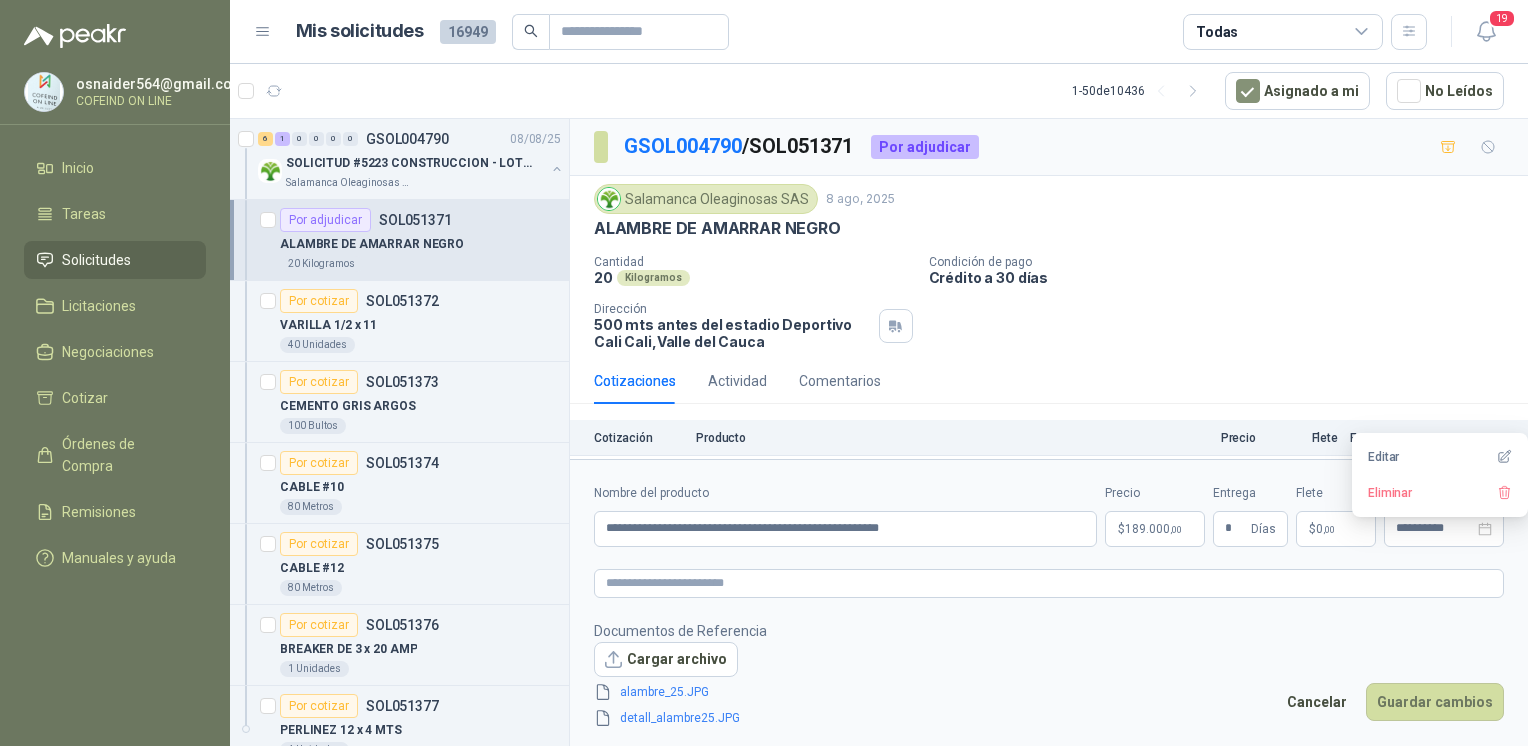 click on "$ 189.000 ,00" at bounding box center [1155, 529] 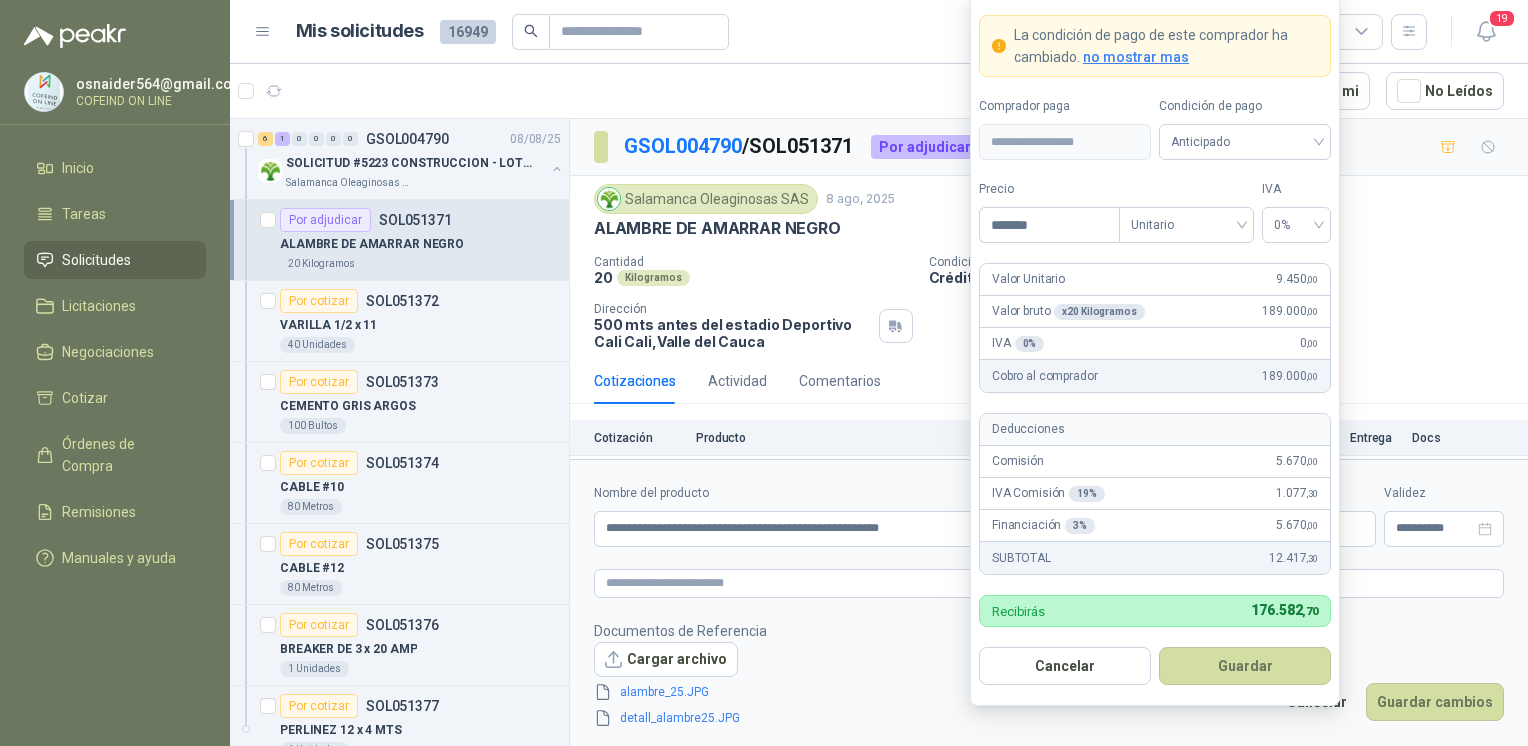 click on "Documentos de Referencia Cargar archivo alambre_25.JPG detall_alambre25.JPG Cancelar Guardar cambios" at bounding box center (1049, 675) 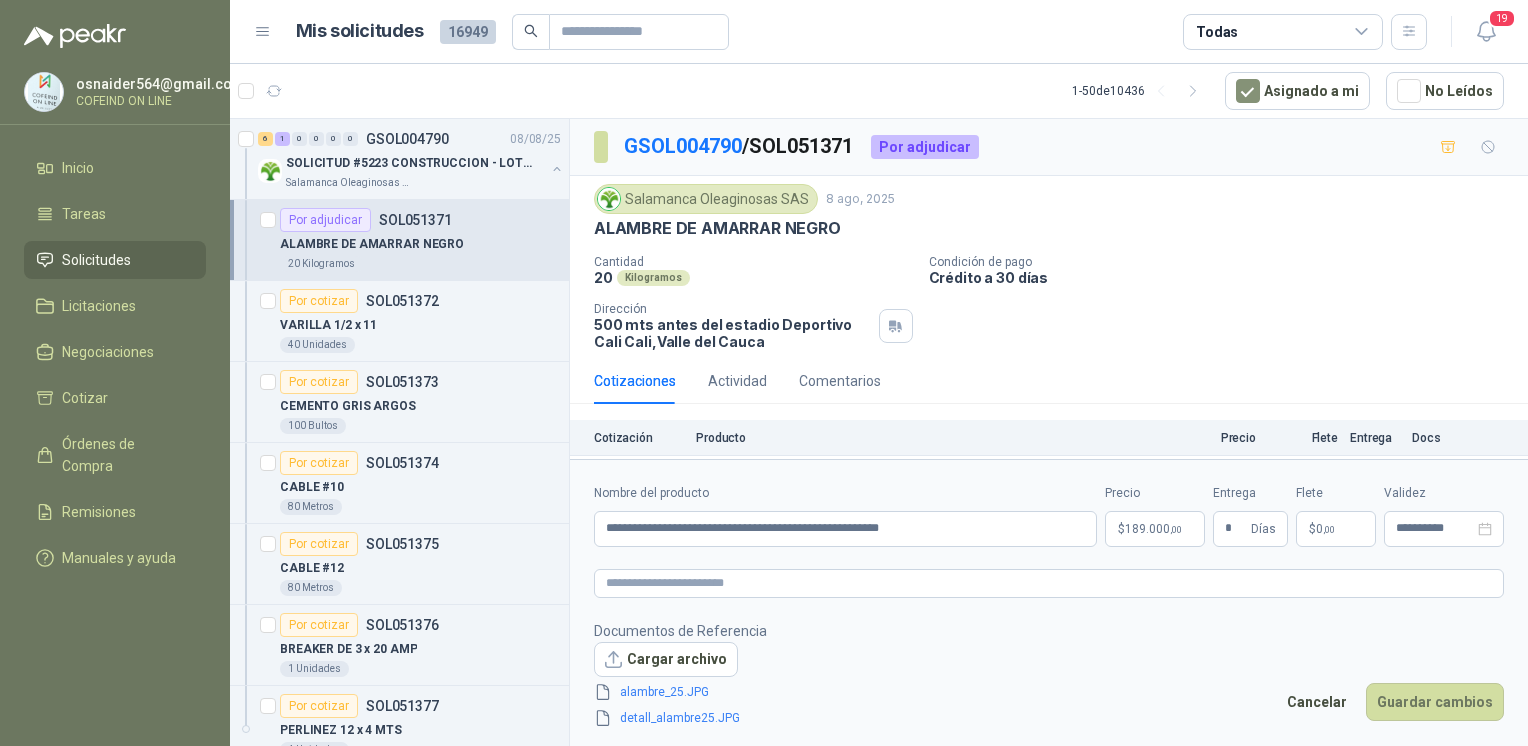 click on "Cancelar" at bounding box center [1317, 702] 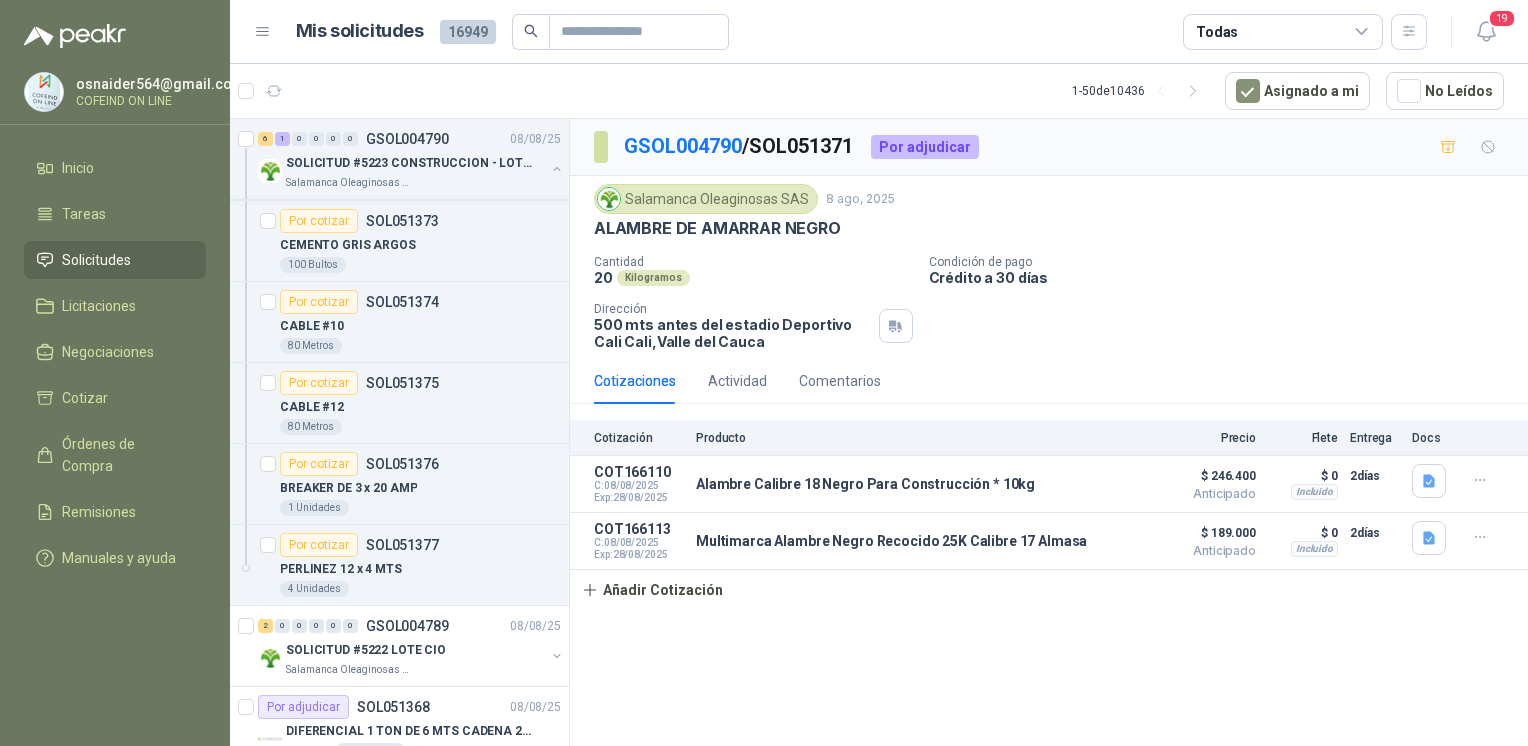 scroll, scrollTop: 214, scrollLeft: 0, axis: vertical 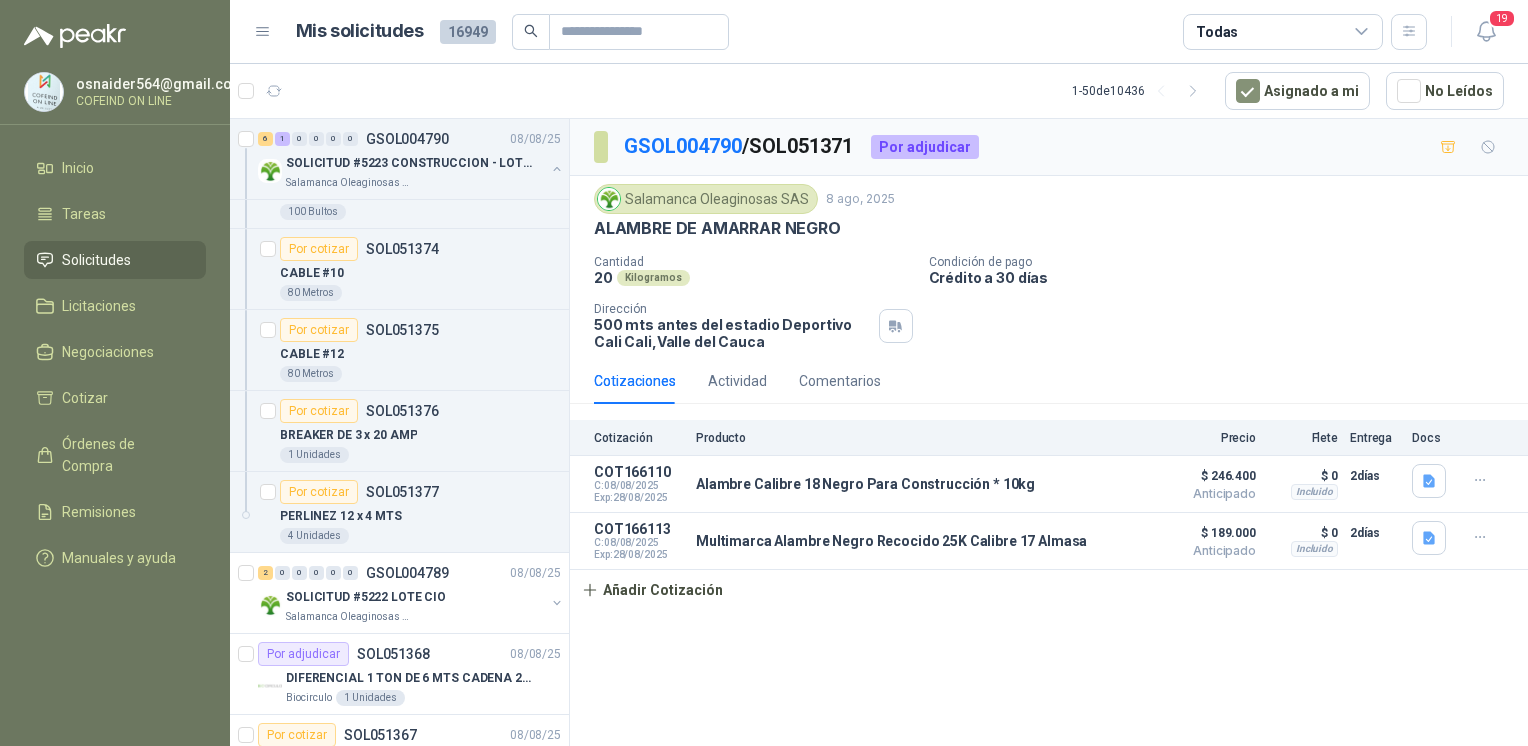 click on "PERLINEZ 12 x 4 MTS" at bounding box center [420, 516] 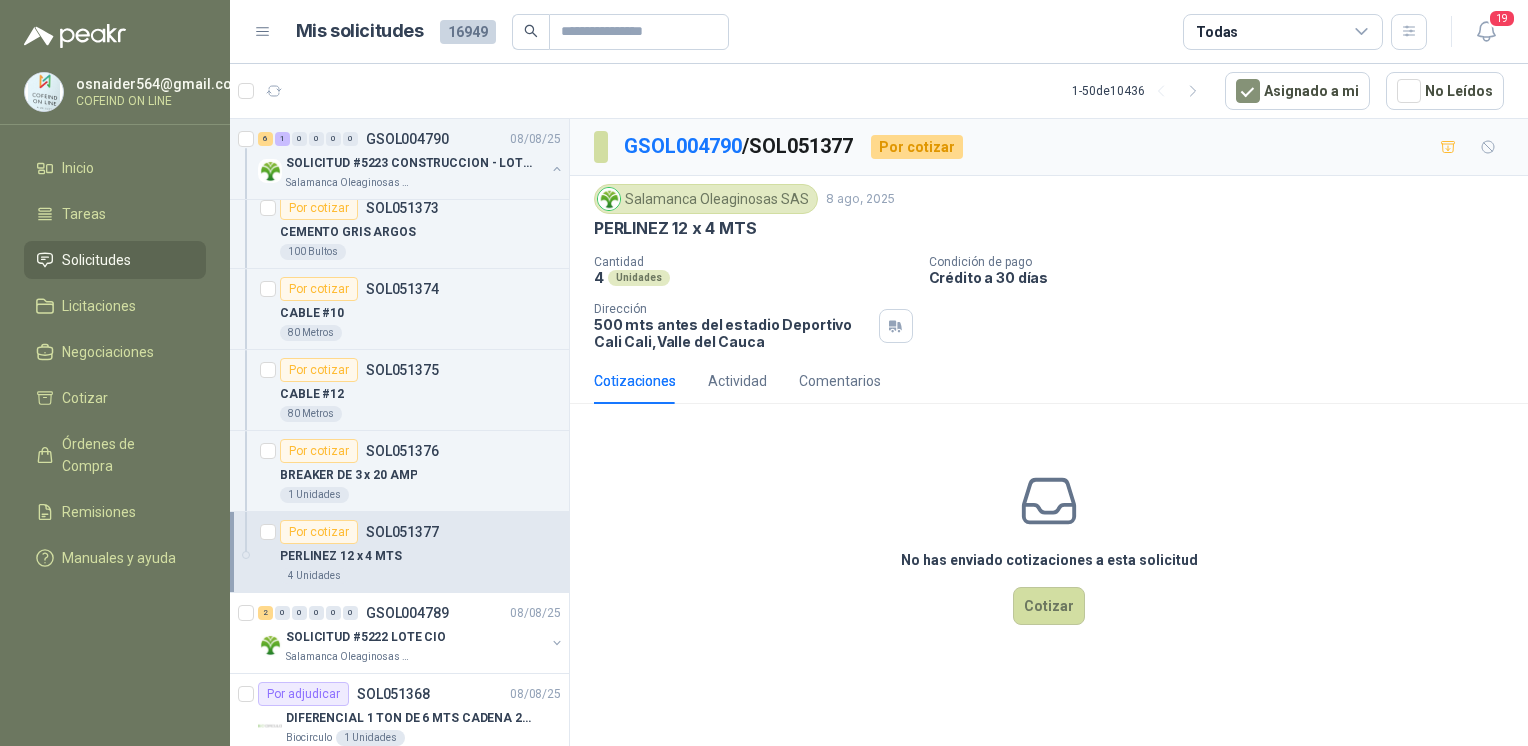 scroll, scrollTop: 0, scrollLeft: 0, axis: both 